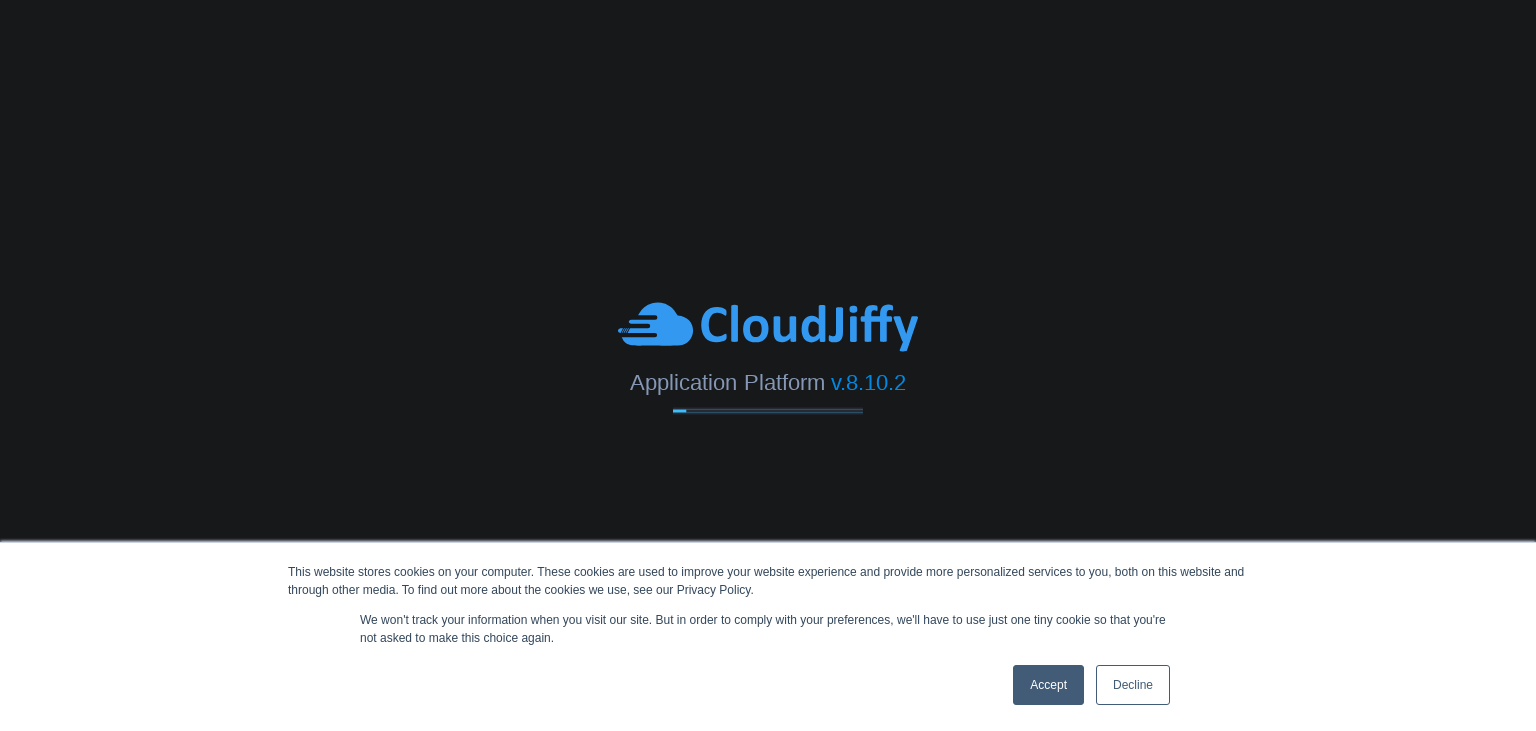 scroll, scrollTop: 0, scrollLeft: 0, axis: both 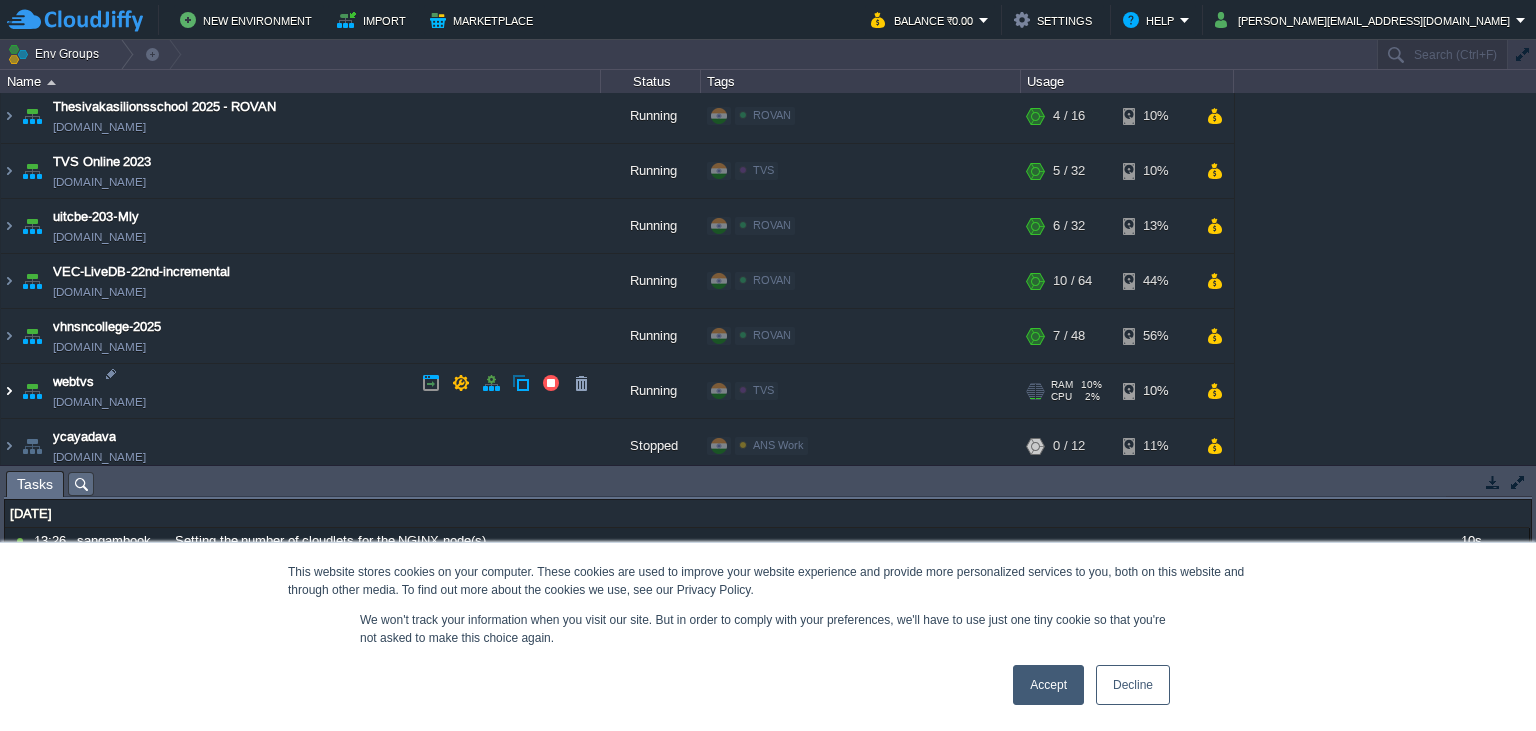 click at bounding box center (9, 391) 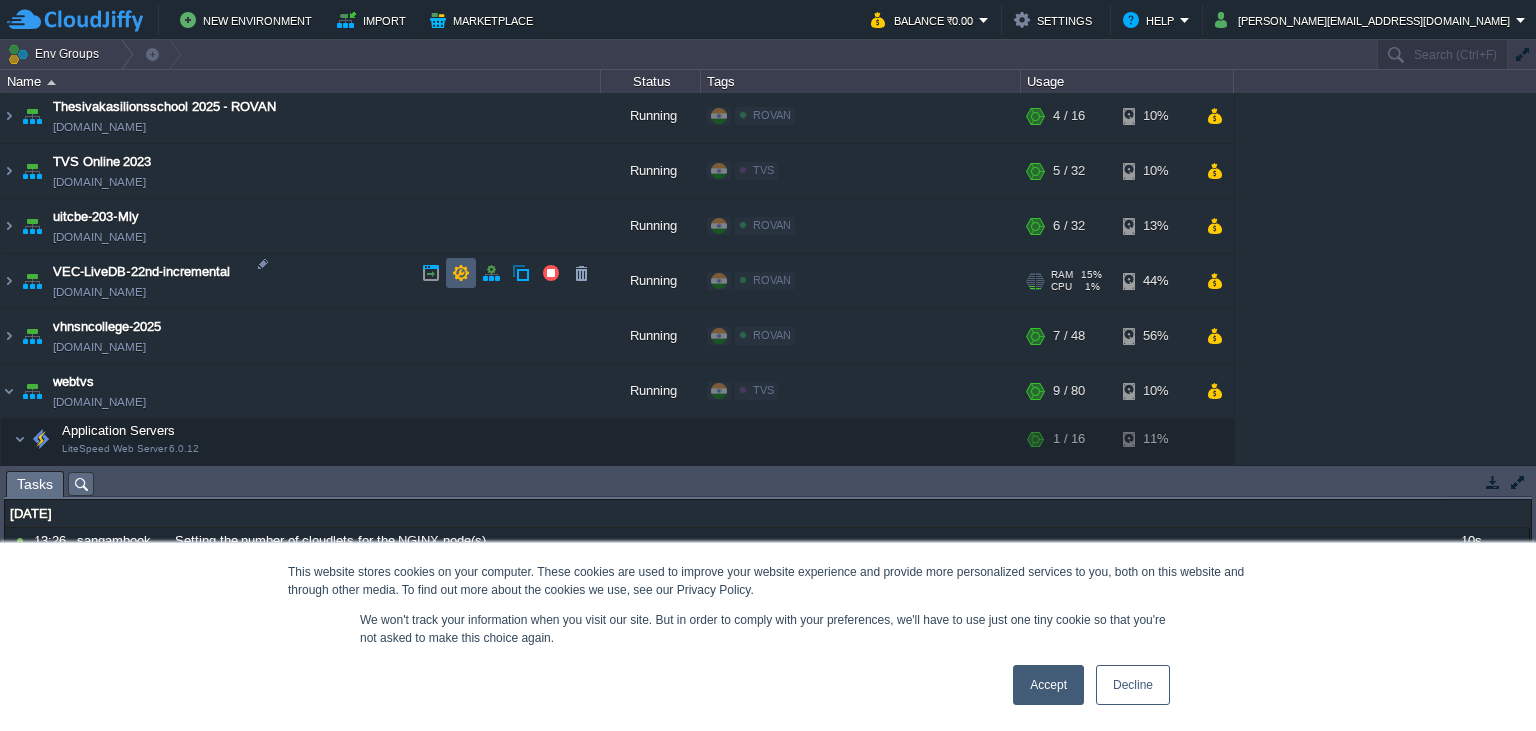 scroll, scrollTop: 2161, scrollLeft: 0, axis: vertical 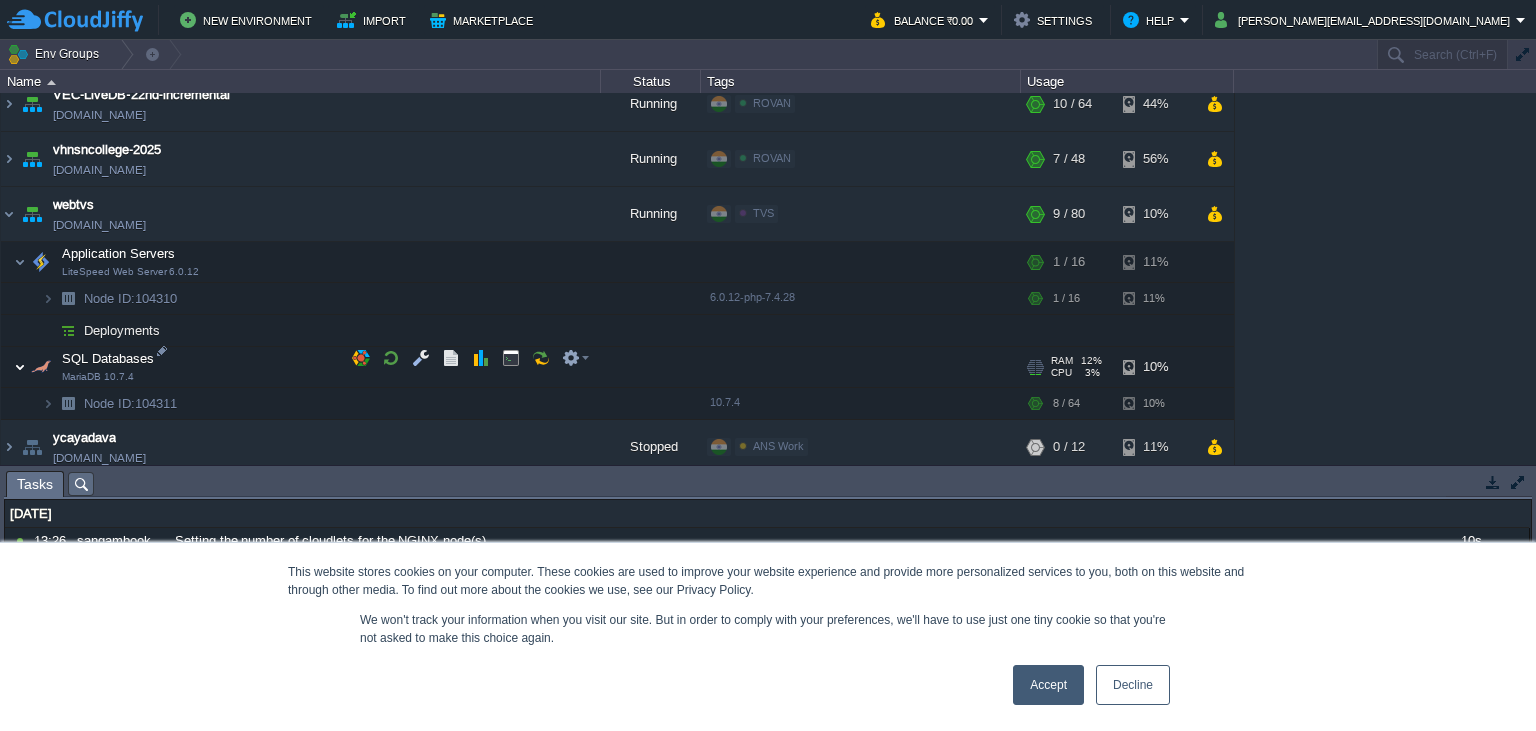 click at bounding box center (20, 367) 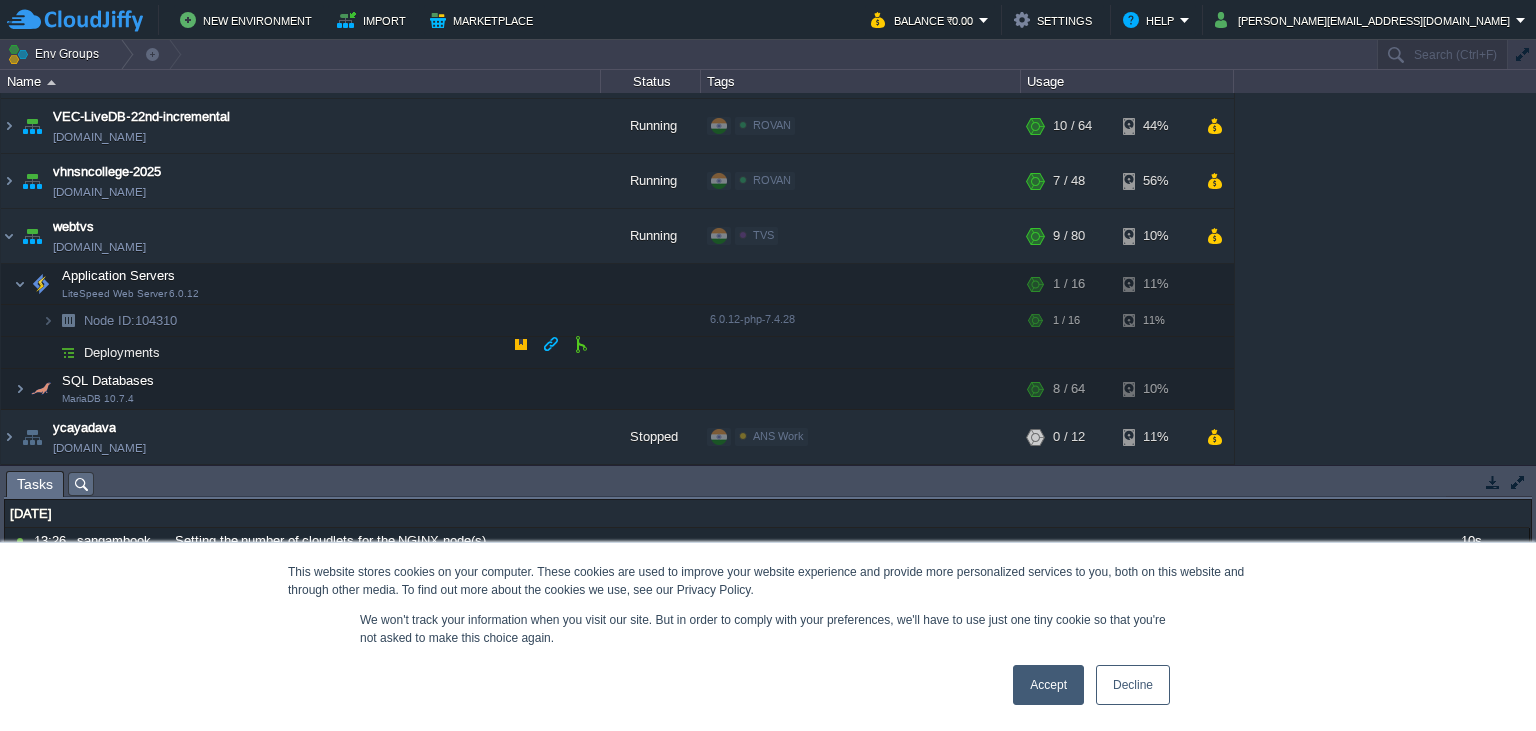 scroll, scrollTop: 2129, scrollLeft: 0, axis: vertical 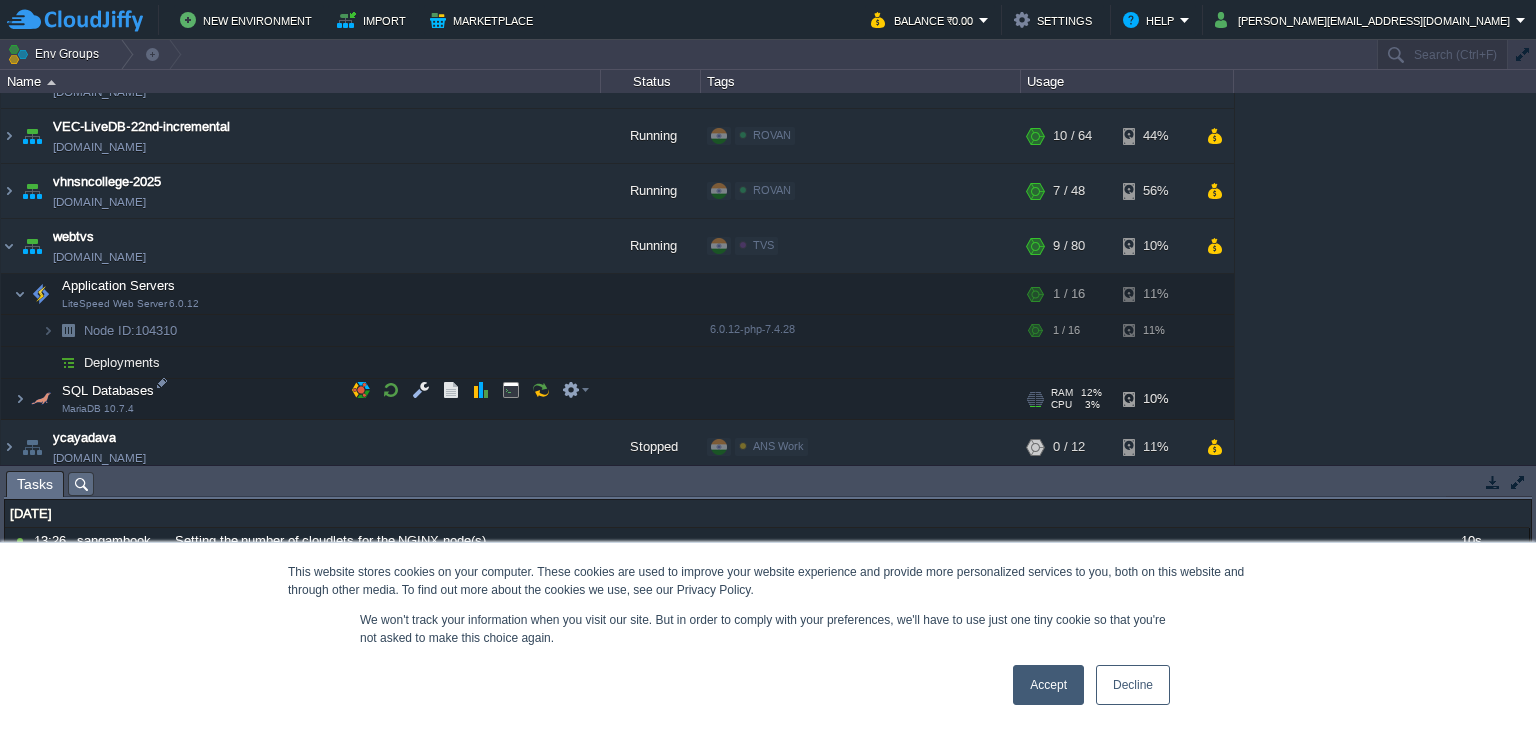 click at bounding box center (7, 388) 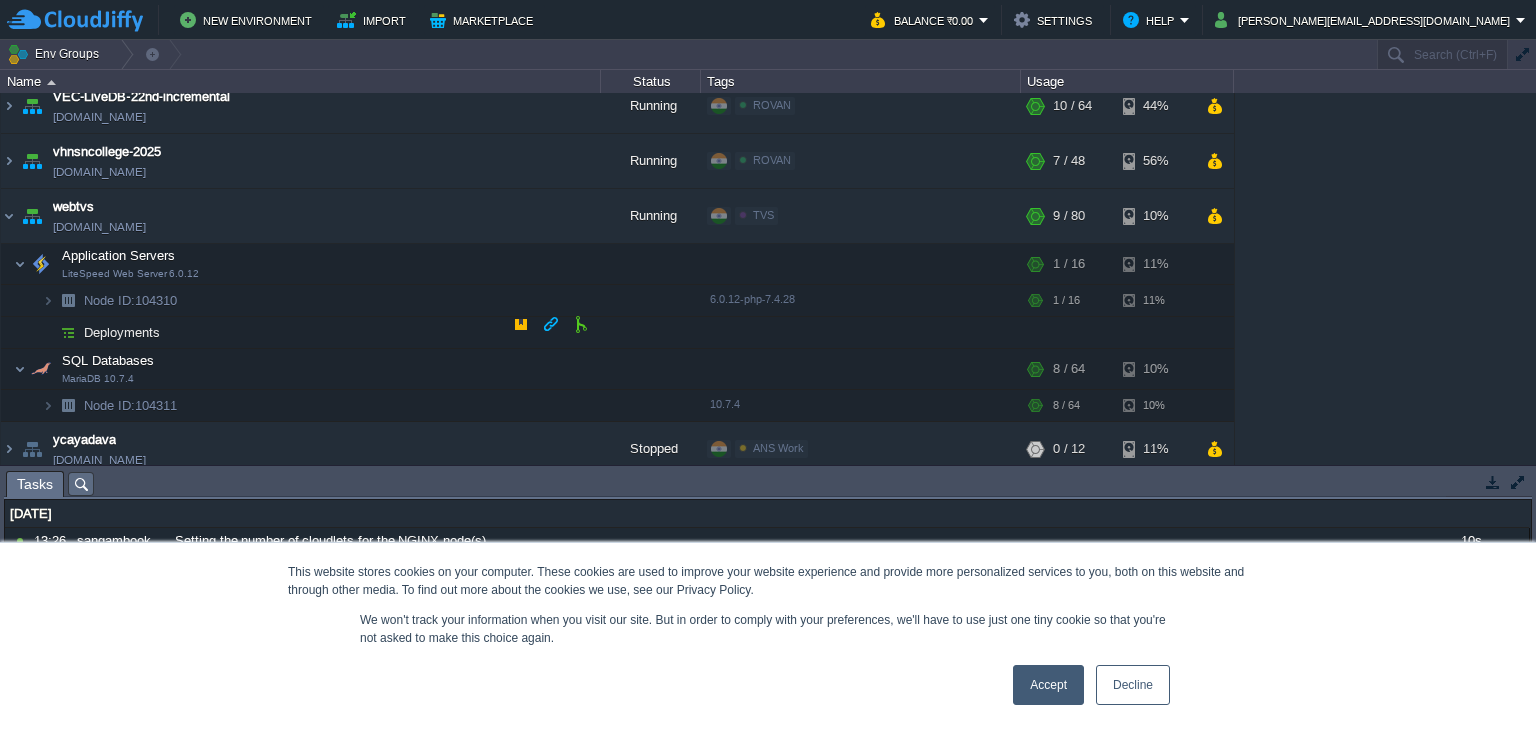 scroll, scrollTop: 2161, scrollLeft: 0, axis: vertical 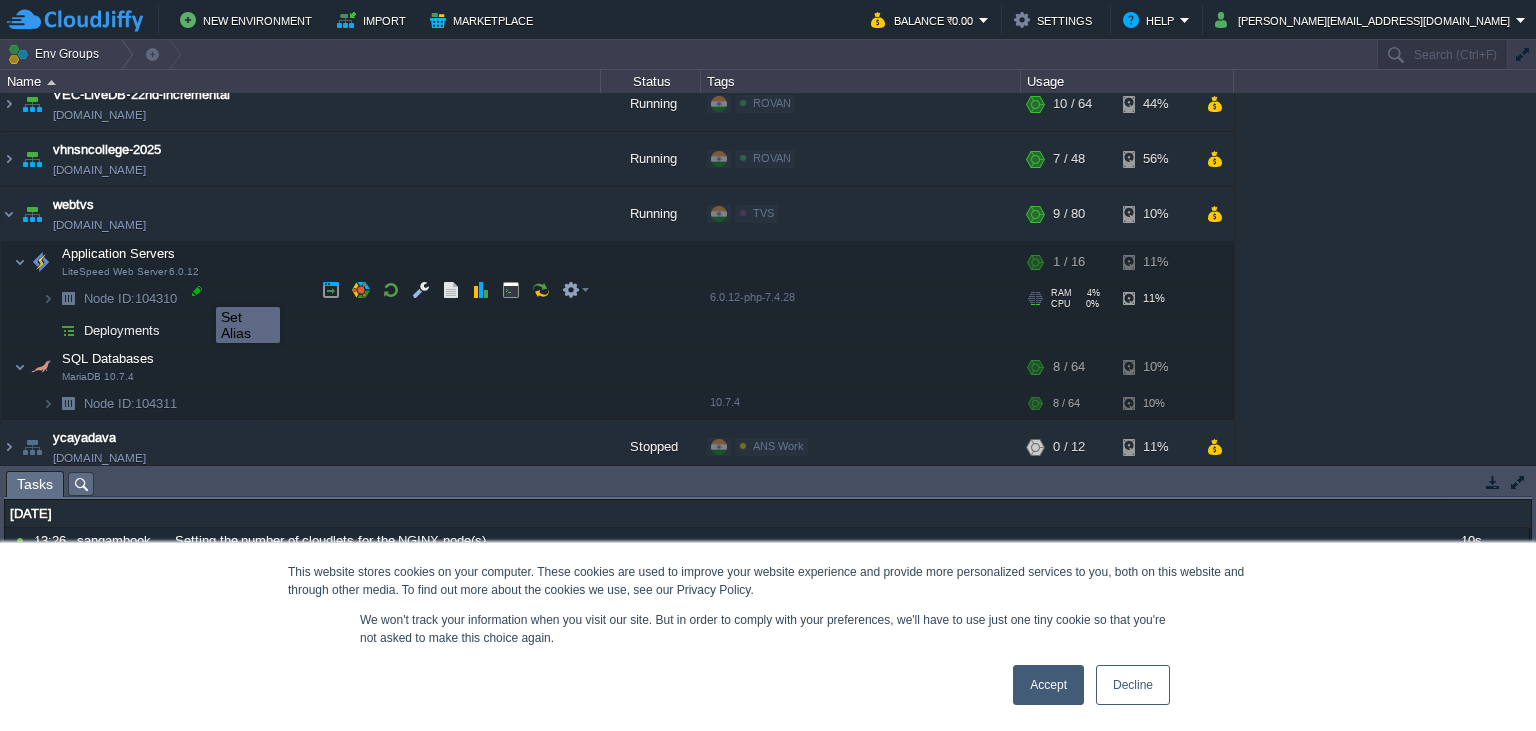 click at bounding box center (197, 291) 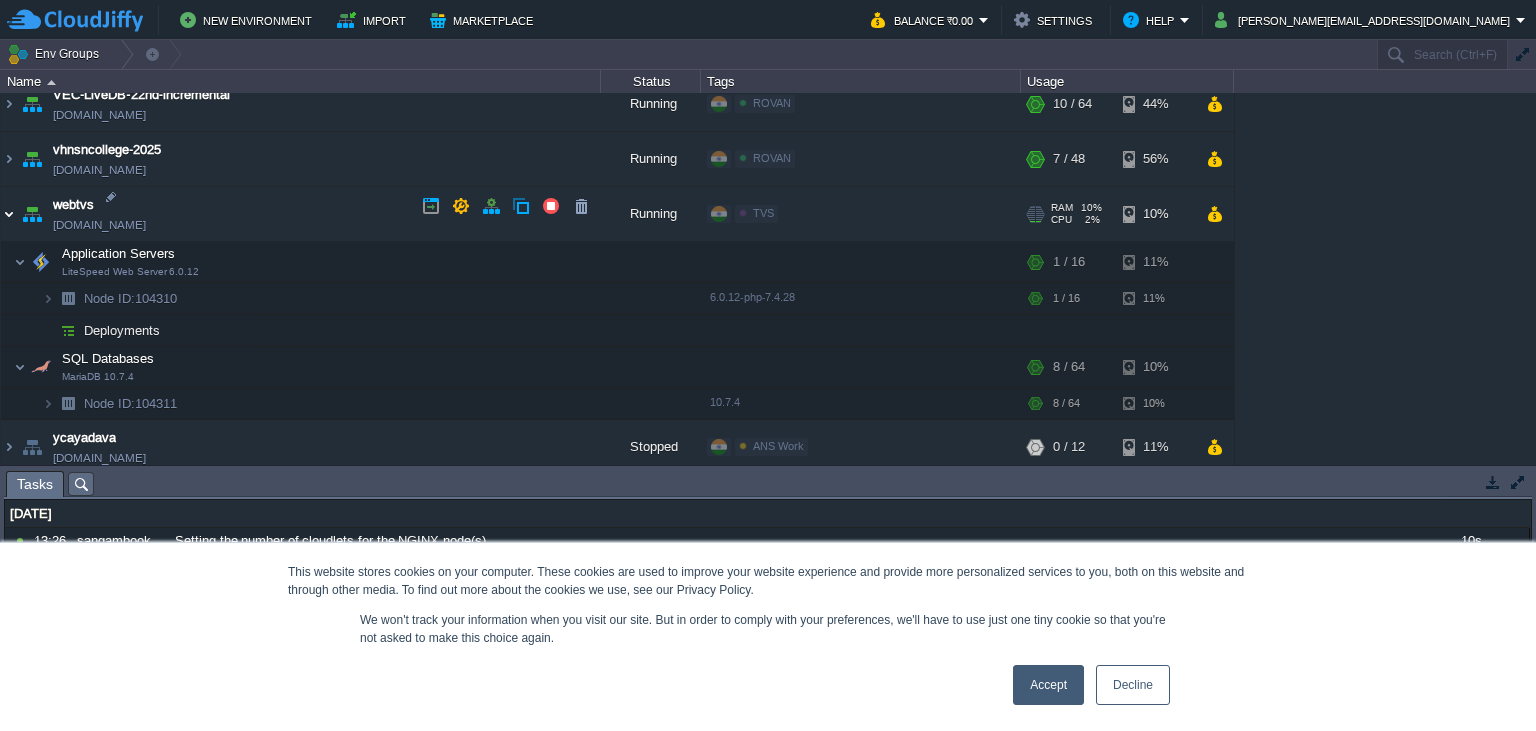 click at bounding box center (9, 214) 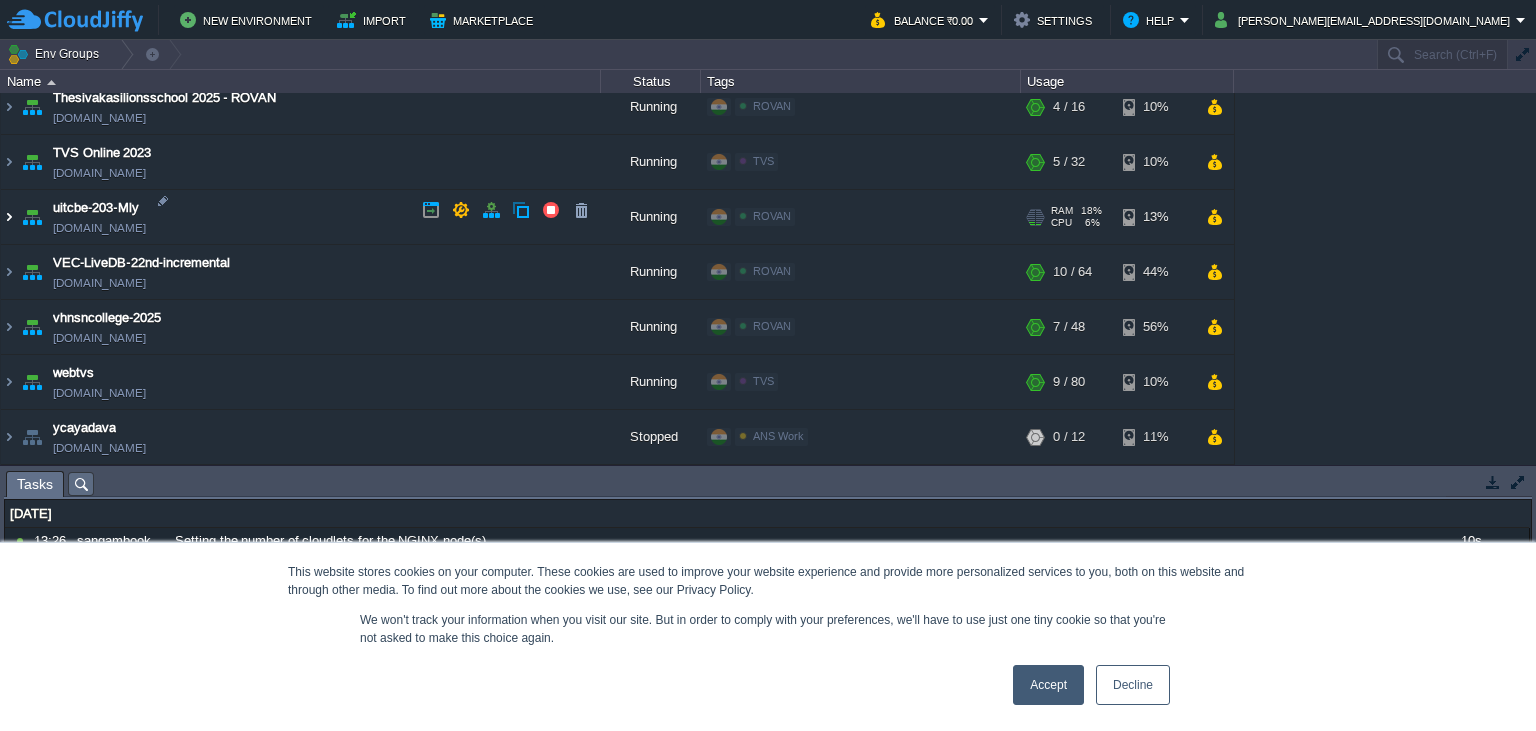 scroll, scrollTop: 1984, scrollLeft: 0, axis: vertical 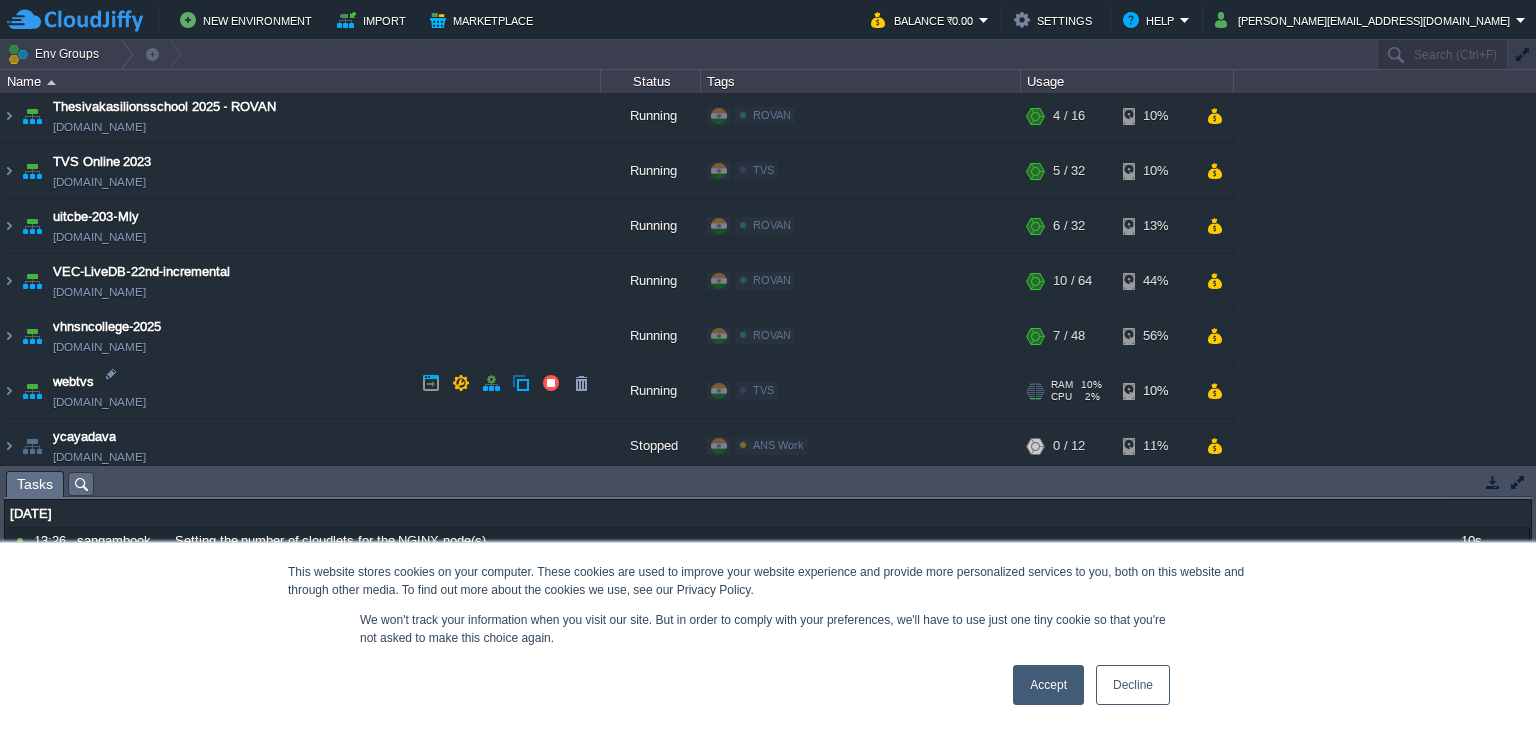 click on "[DOMAIN_NAME]" at bounding box center [99, 402] 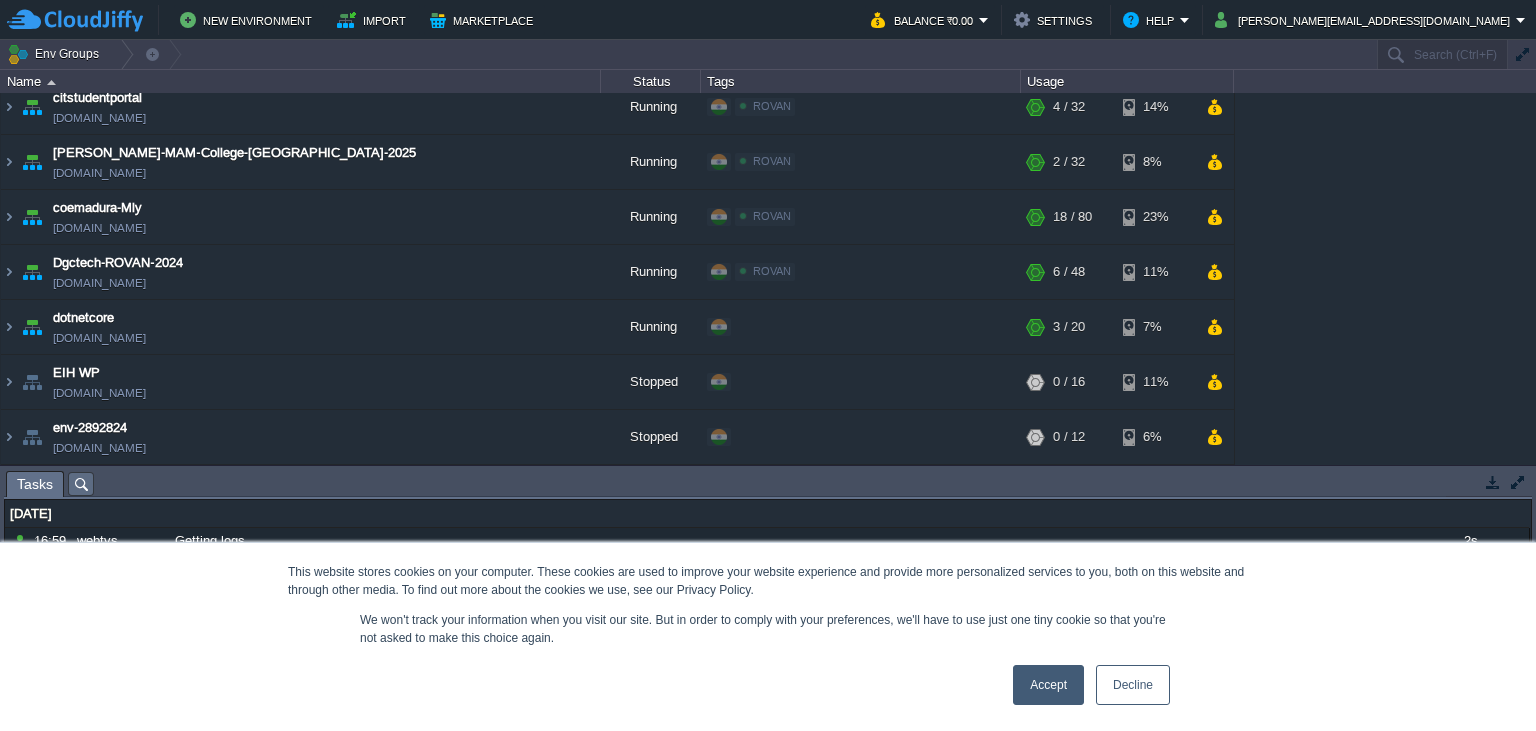 scroll, scrollTop: 0, scrollLeft: 0, axis: both 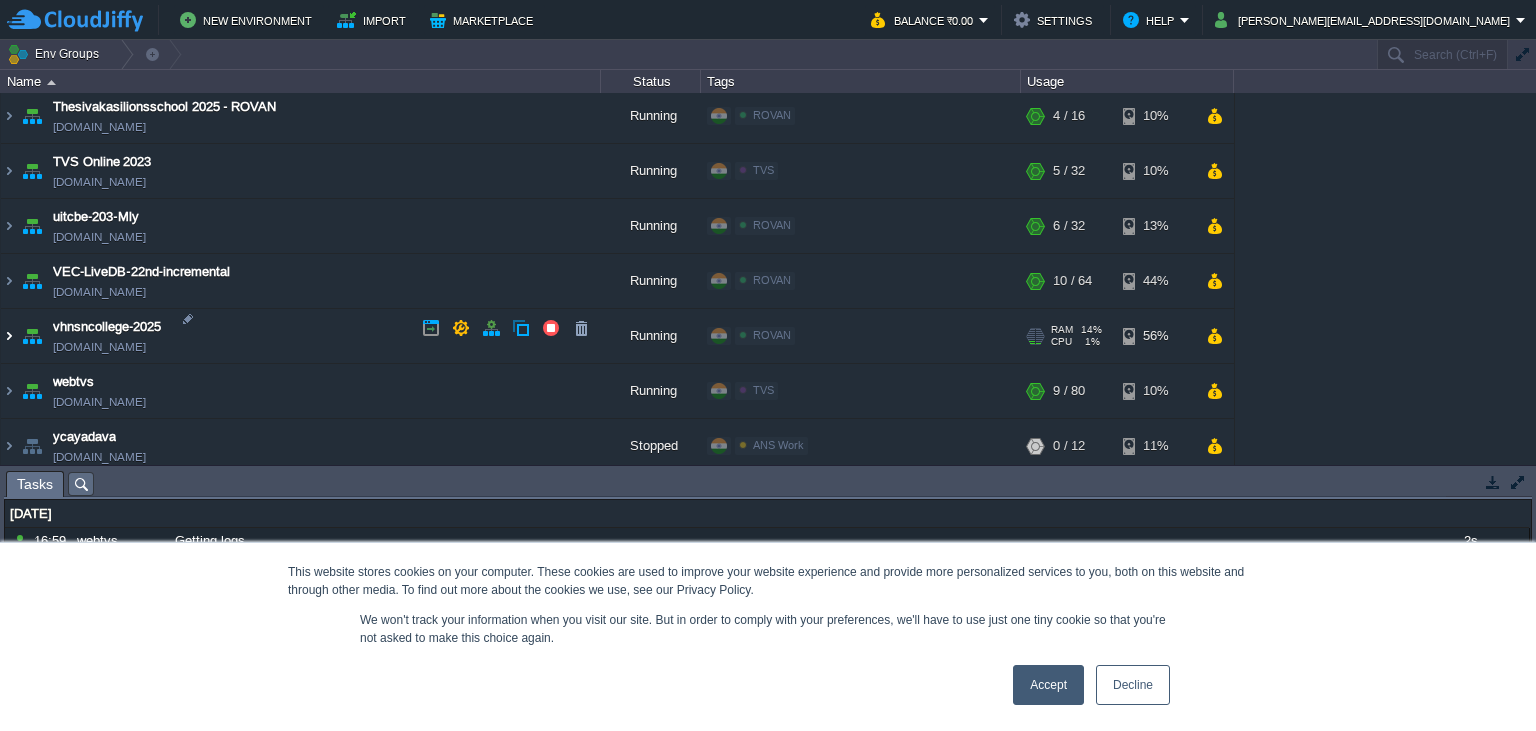 click at bounding box center (9, 336) 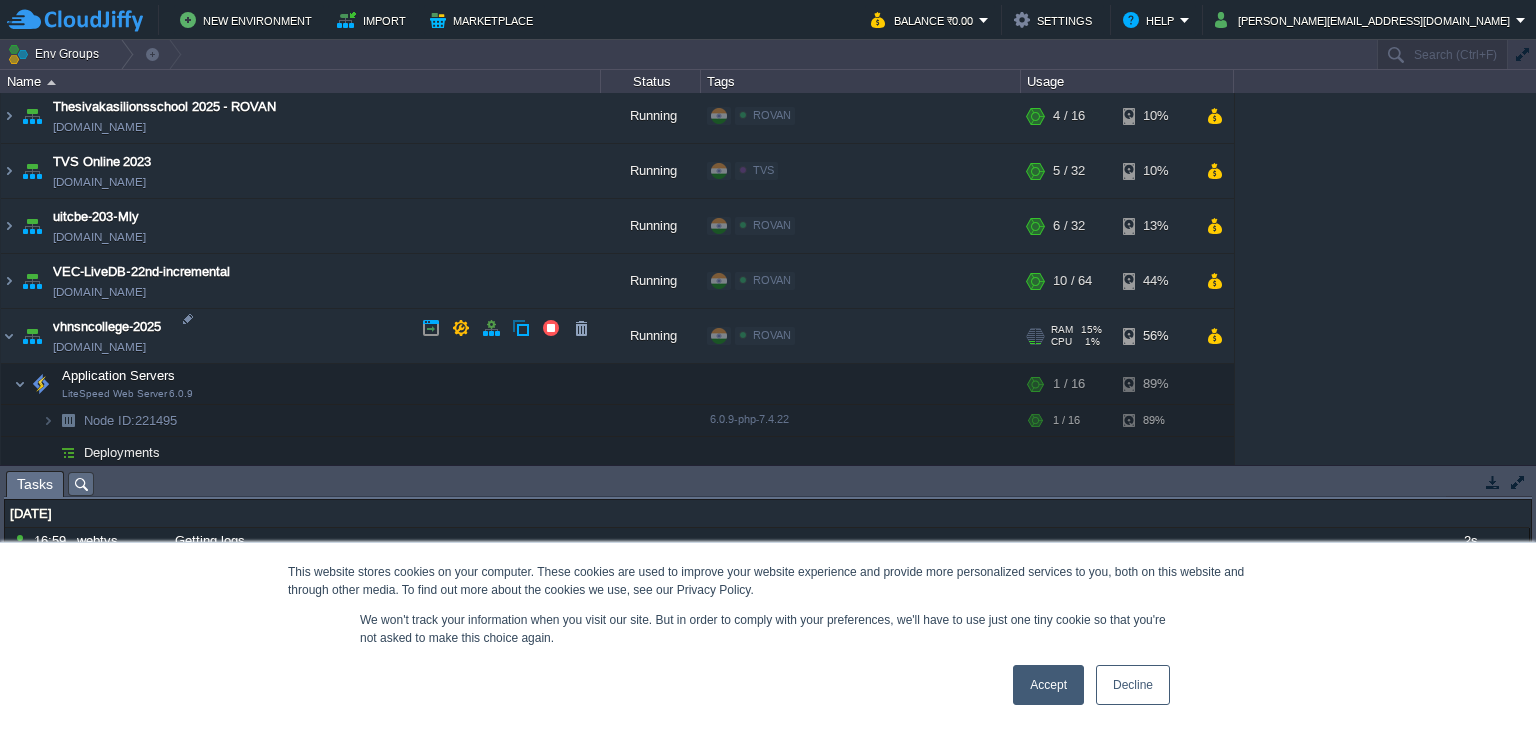 scroll, scrollTop: 2161, scrollLeft: 0, axis: vertical 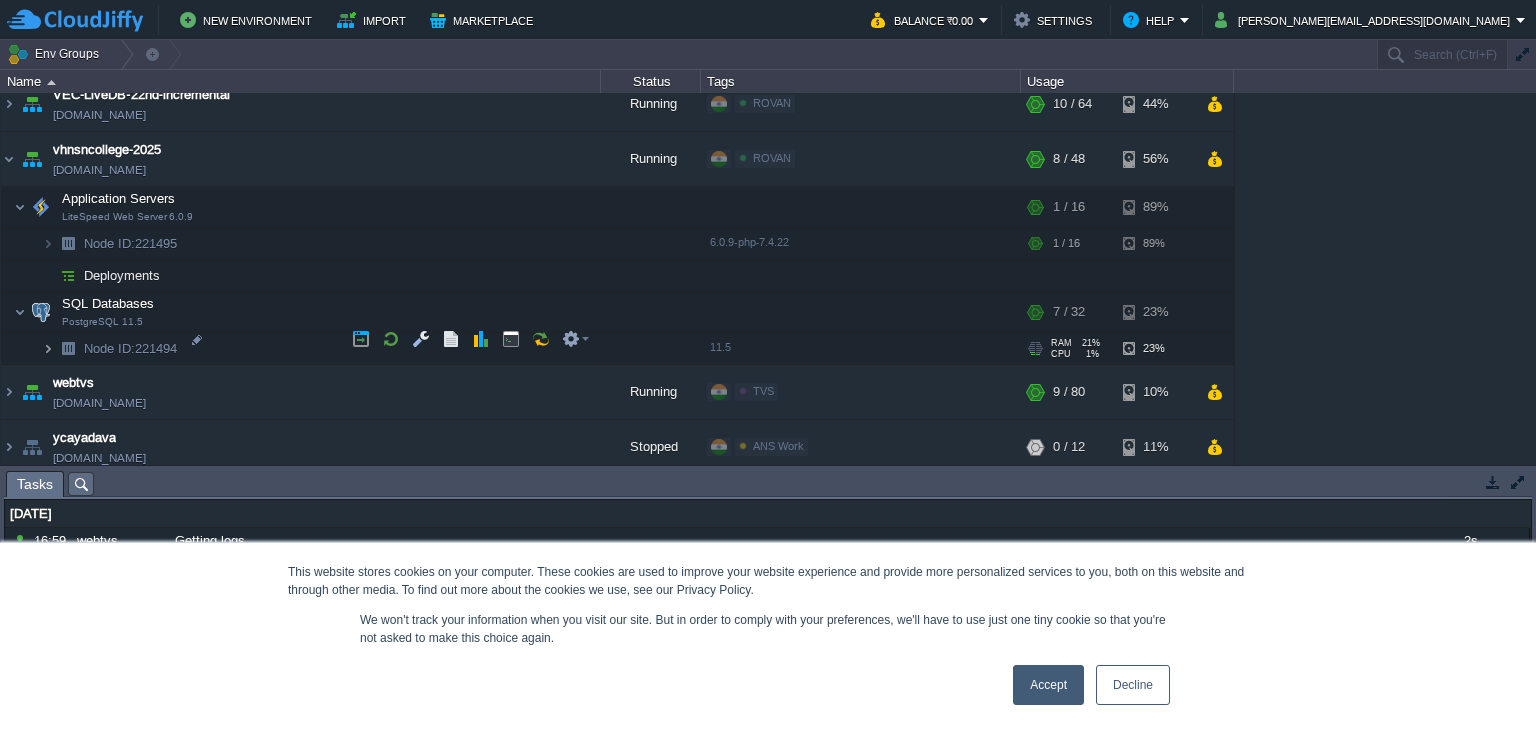 click at bounding box center (48, 348) 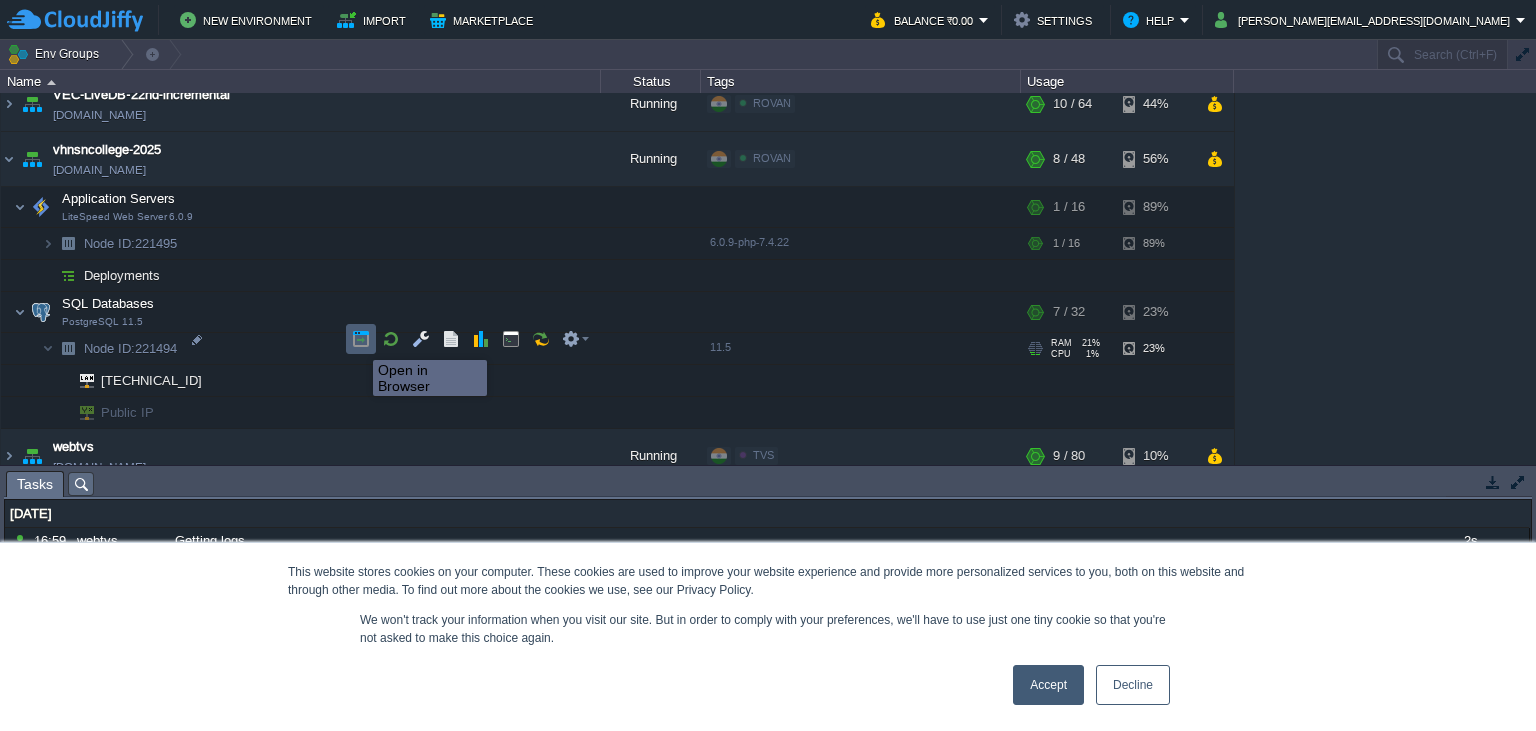 click at bounding box center [361, 339] 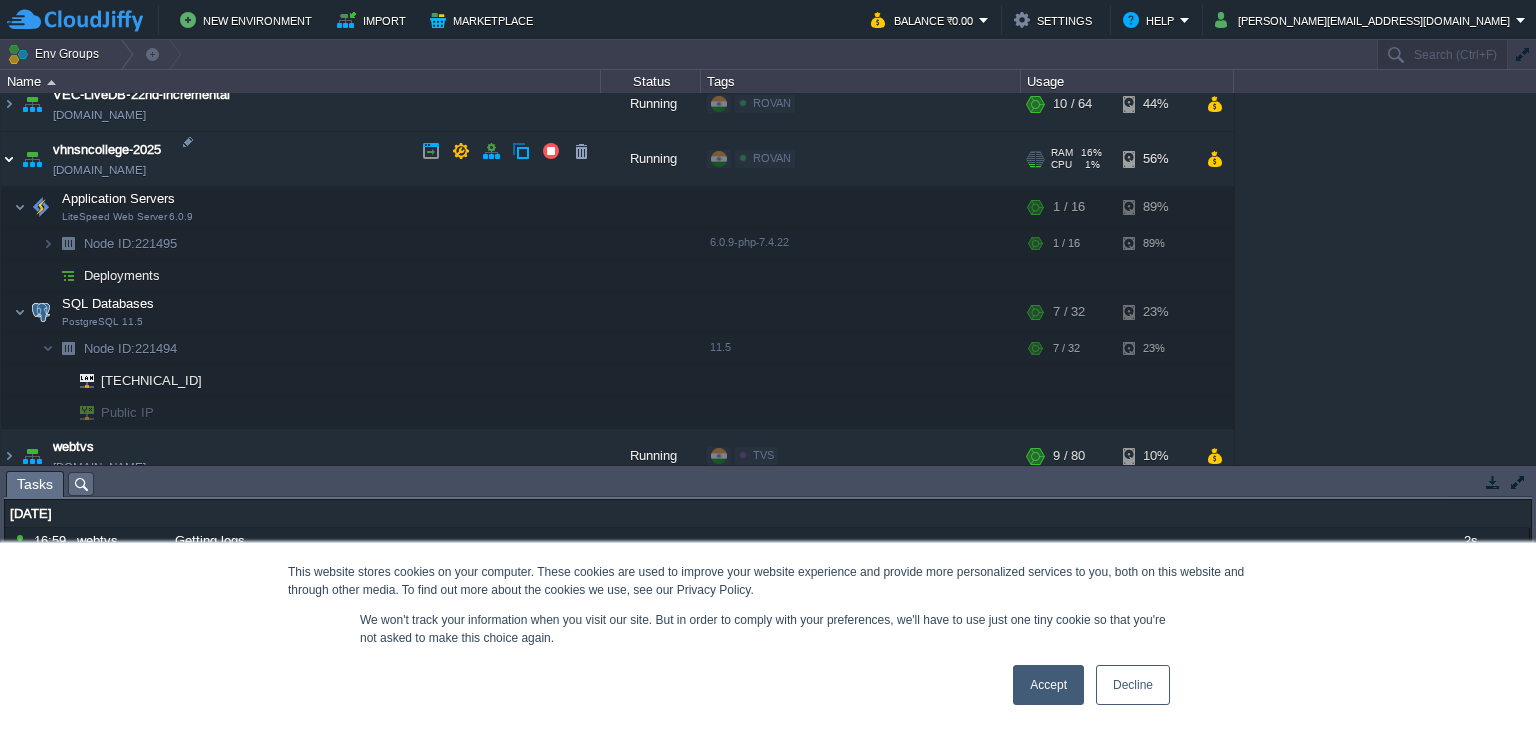 click at bounding box center [9, 159] 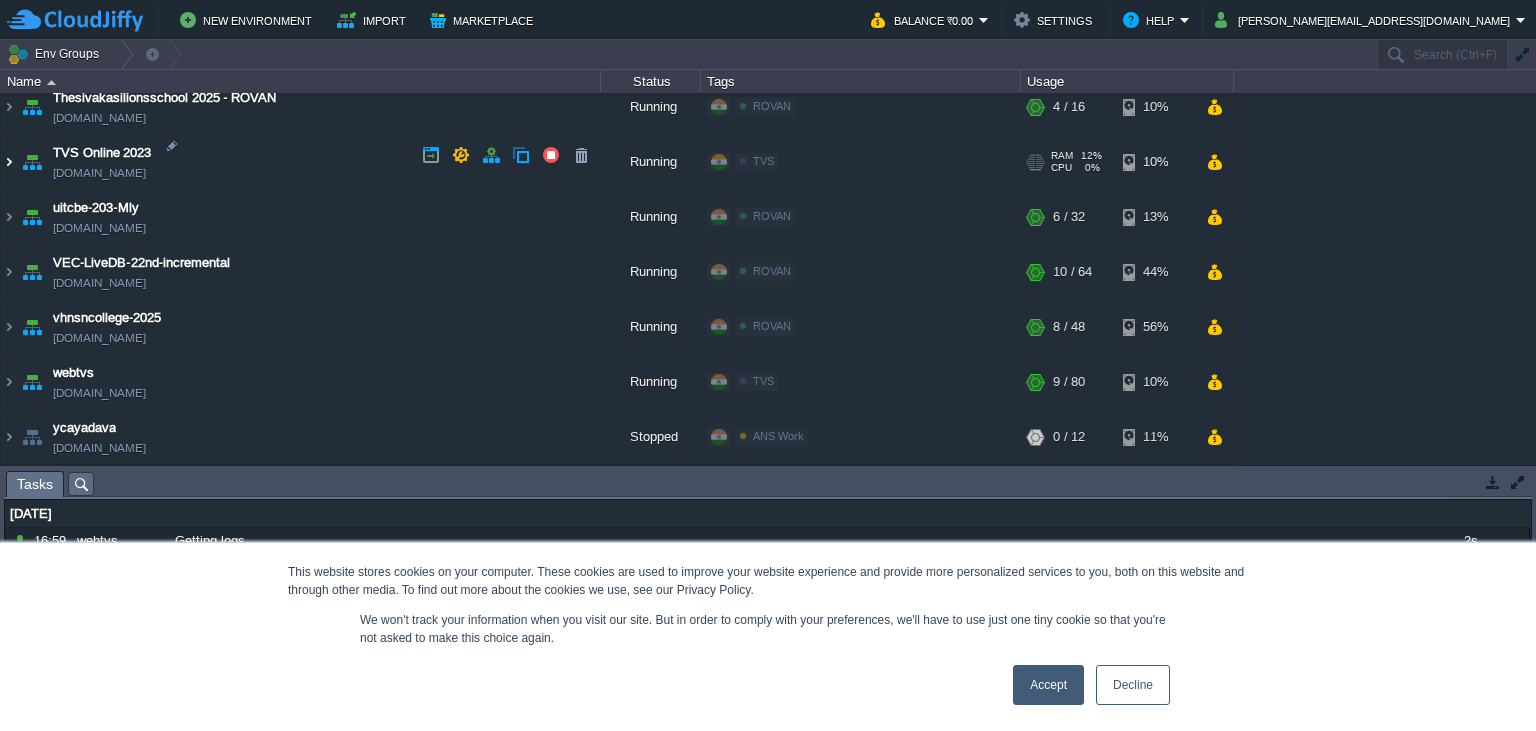 scroll, scrollTop: 1984, scrollLeft: 0, axis: vertical 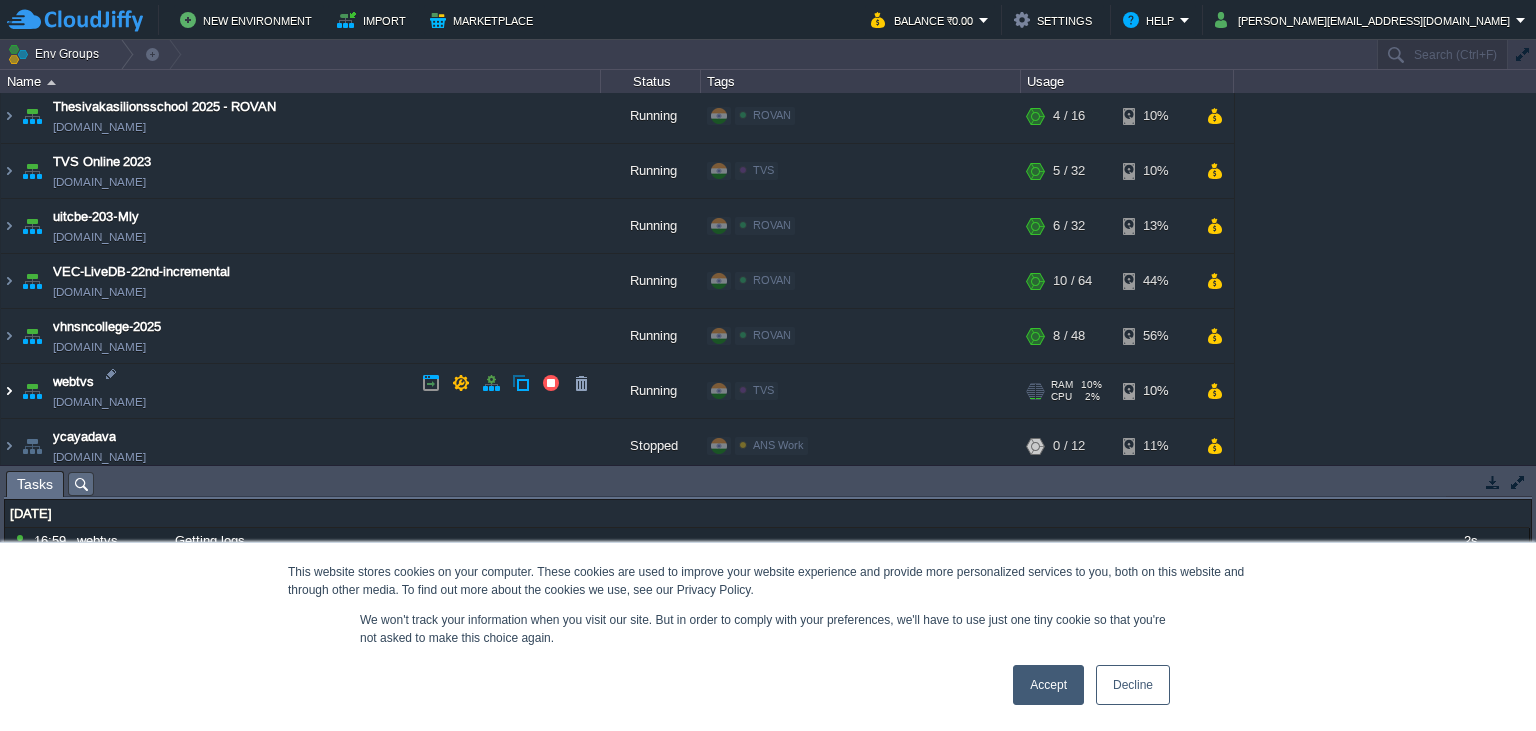click at bounding box center (9, 391) 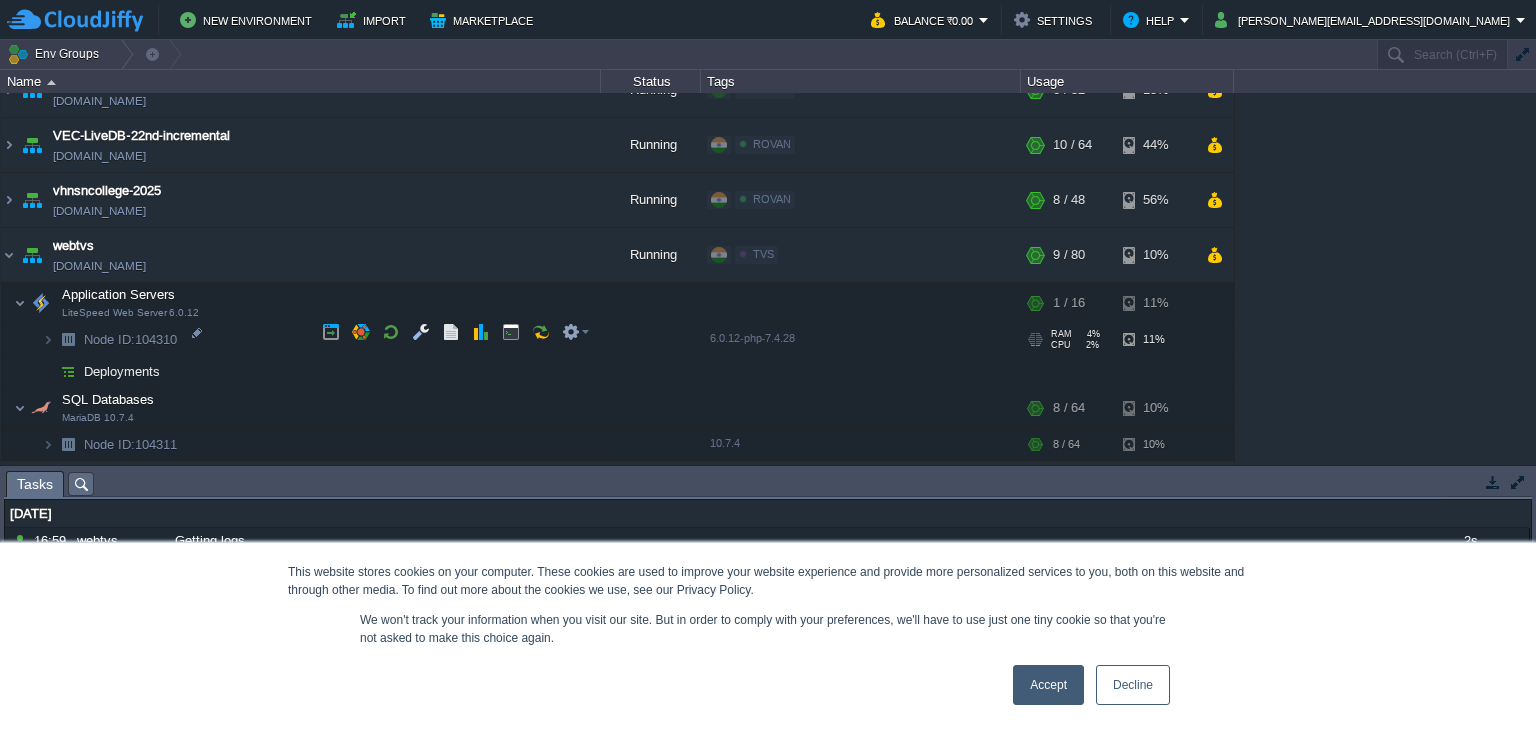 scroll, scrollTop: 2161, scrollLeft: 0, axis: vertical 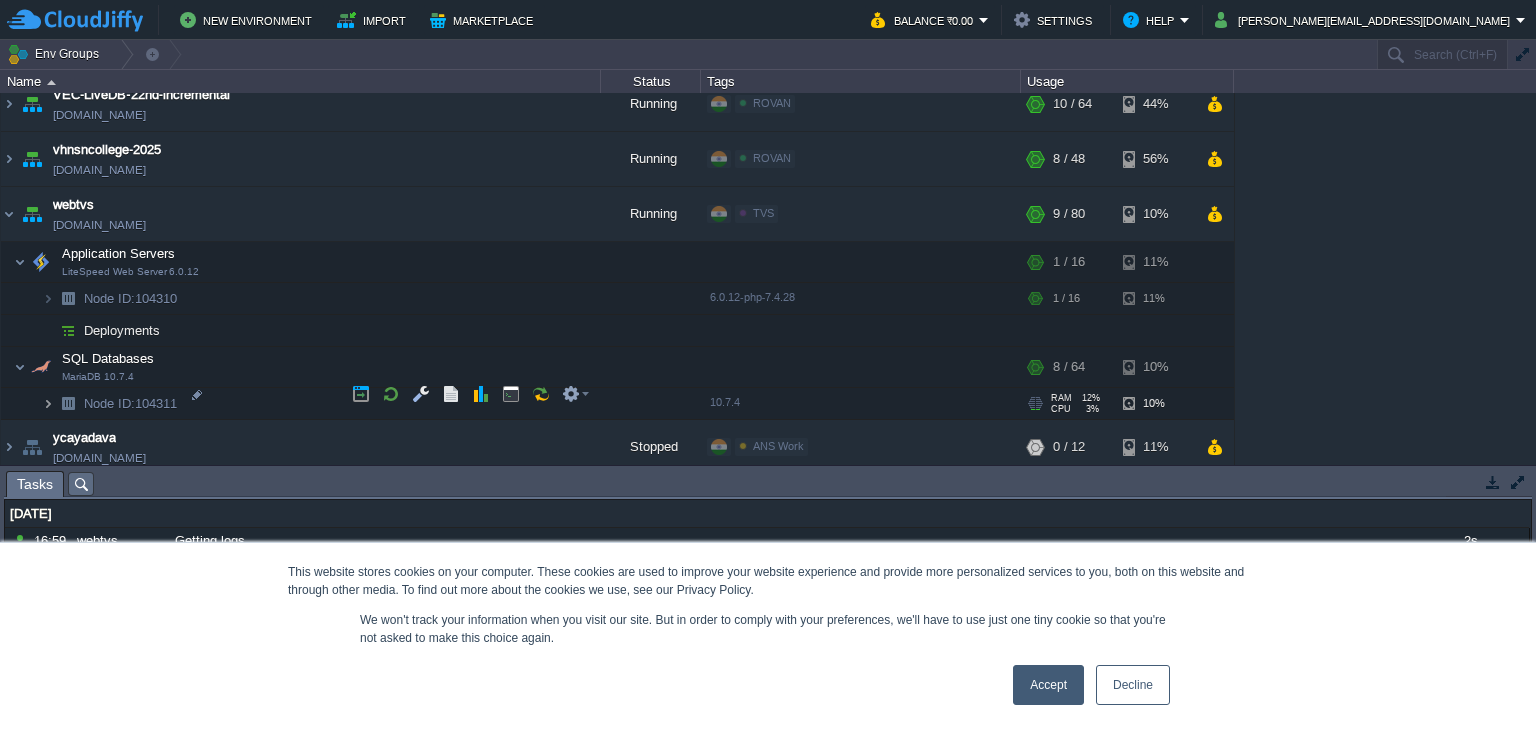 click at bounding box center [28, 397] 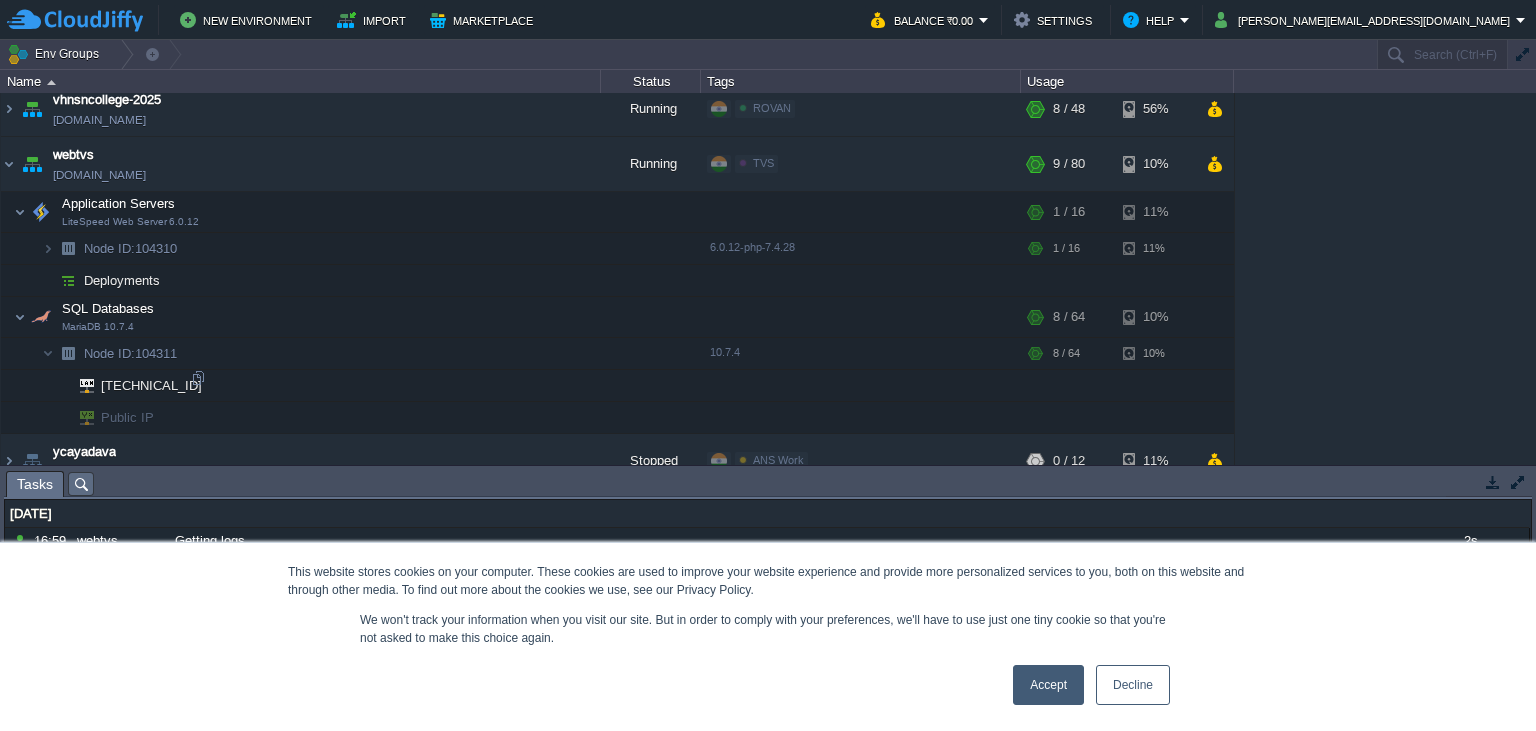 scroll, scrollTop: 2225, scrollLeft: 0, axis: vertical 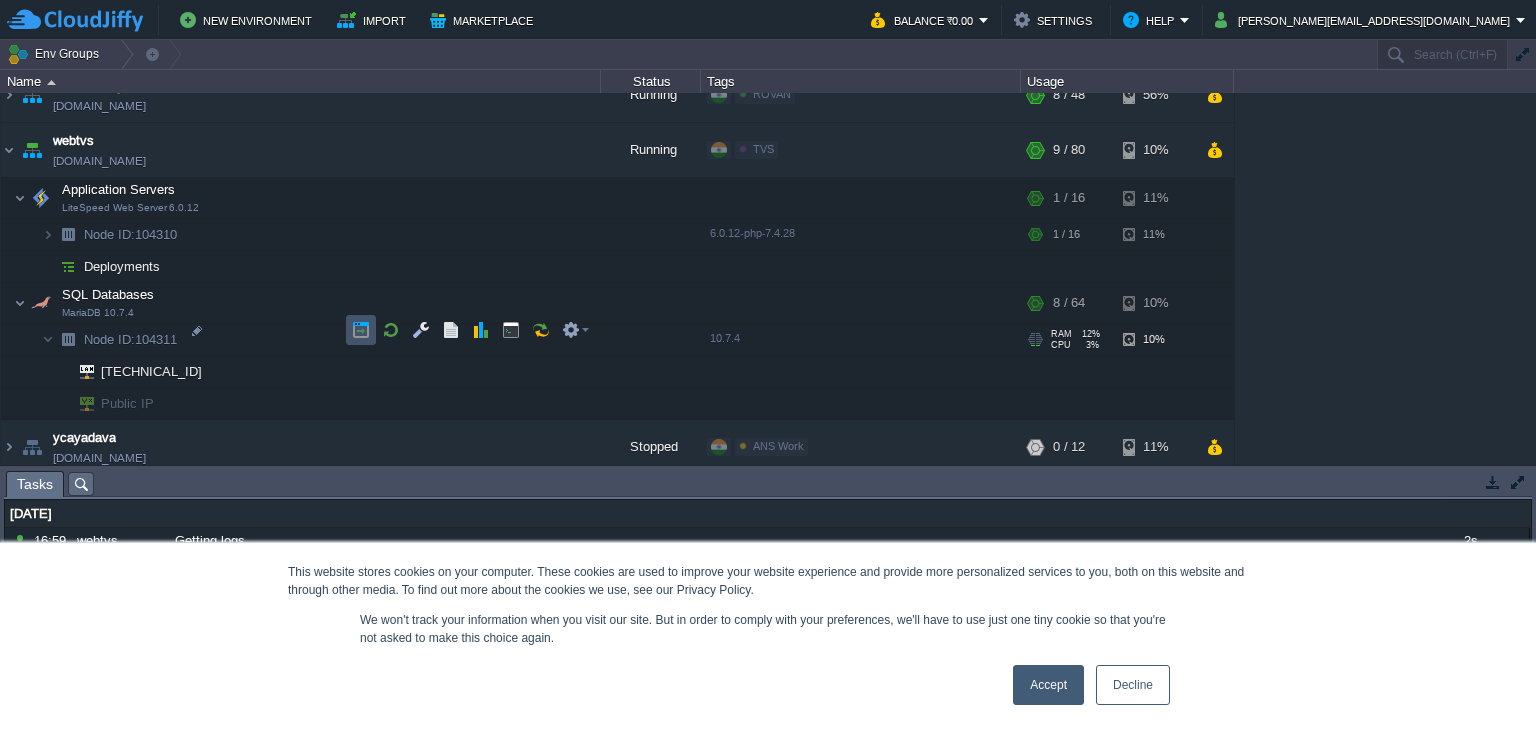 click at bounding box center [361, 330] 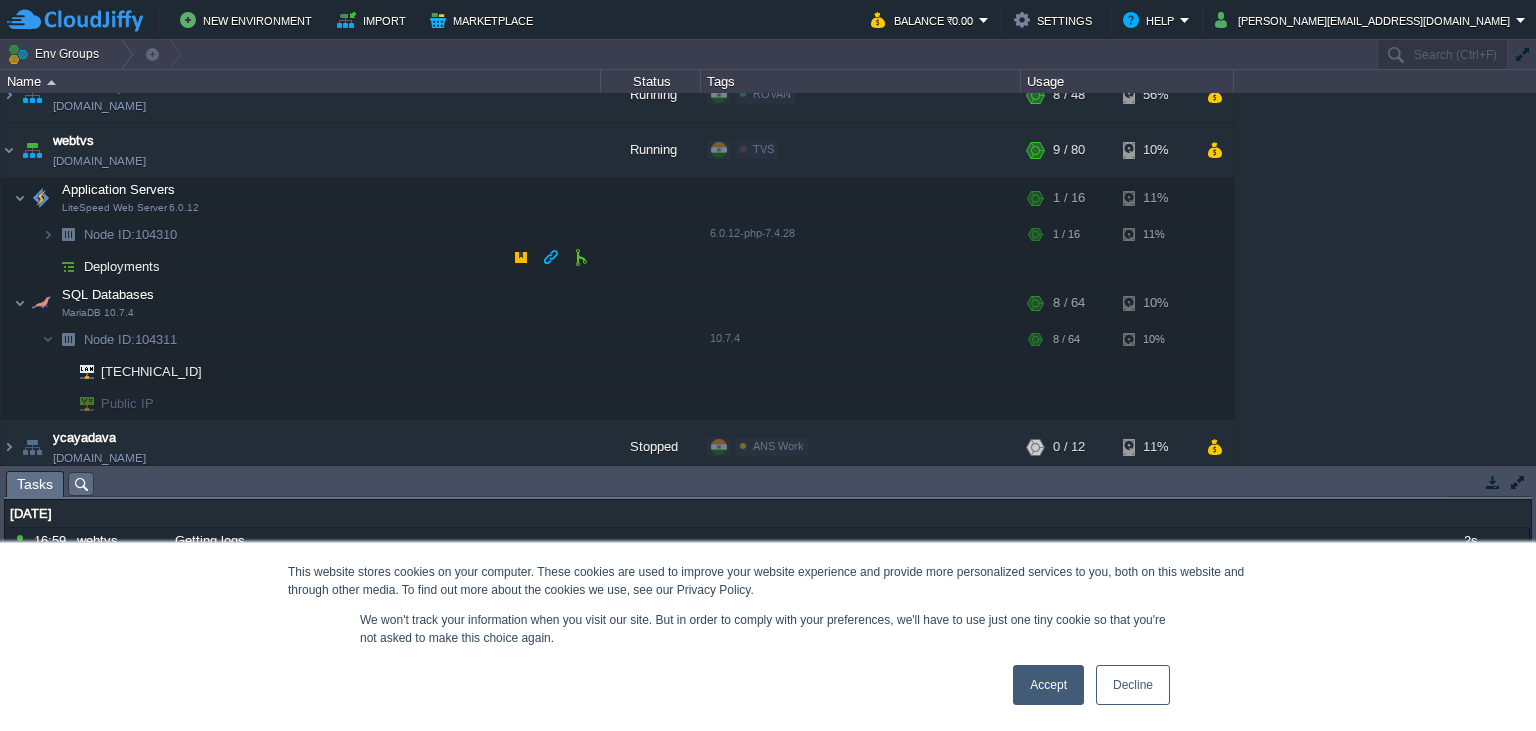 scroll, scrollTop: 2134, scrollLeft: 0, axis: vertical 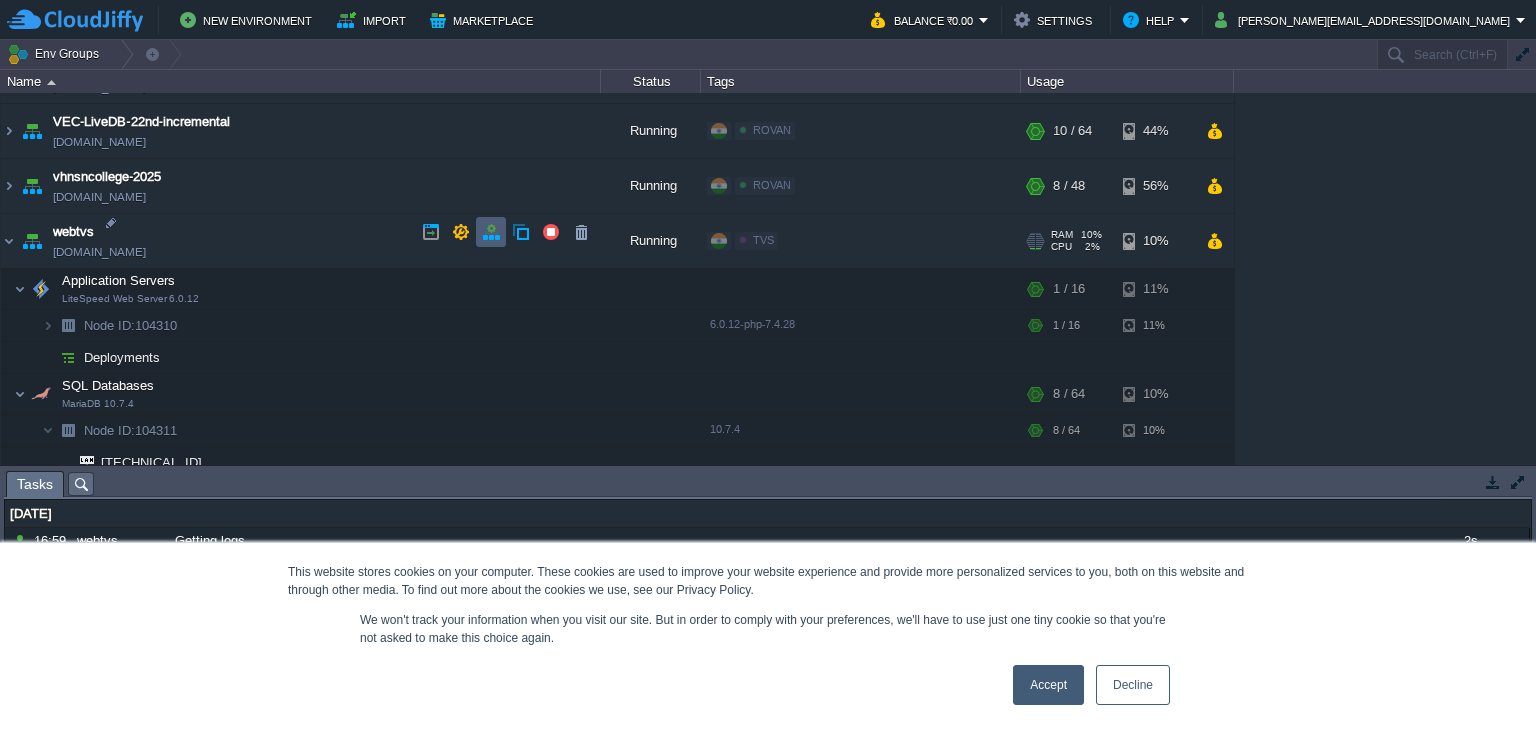 click at bounding box center [491, 232] 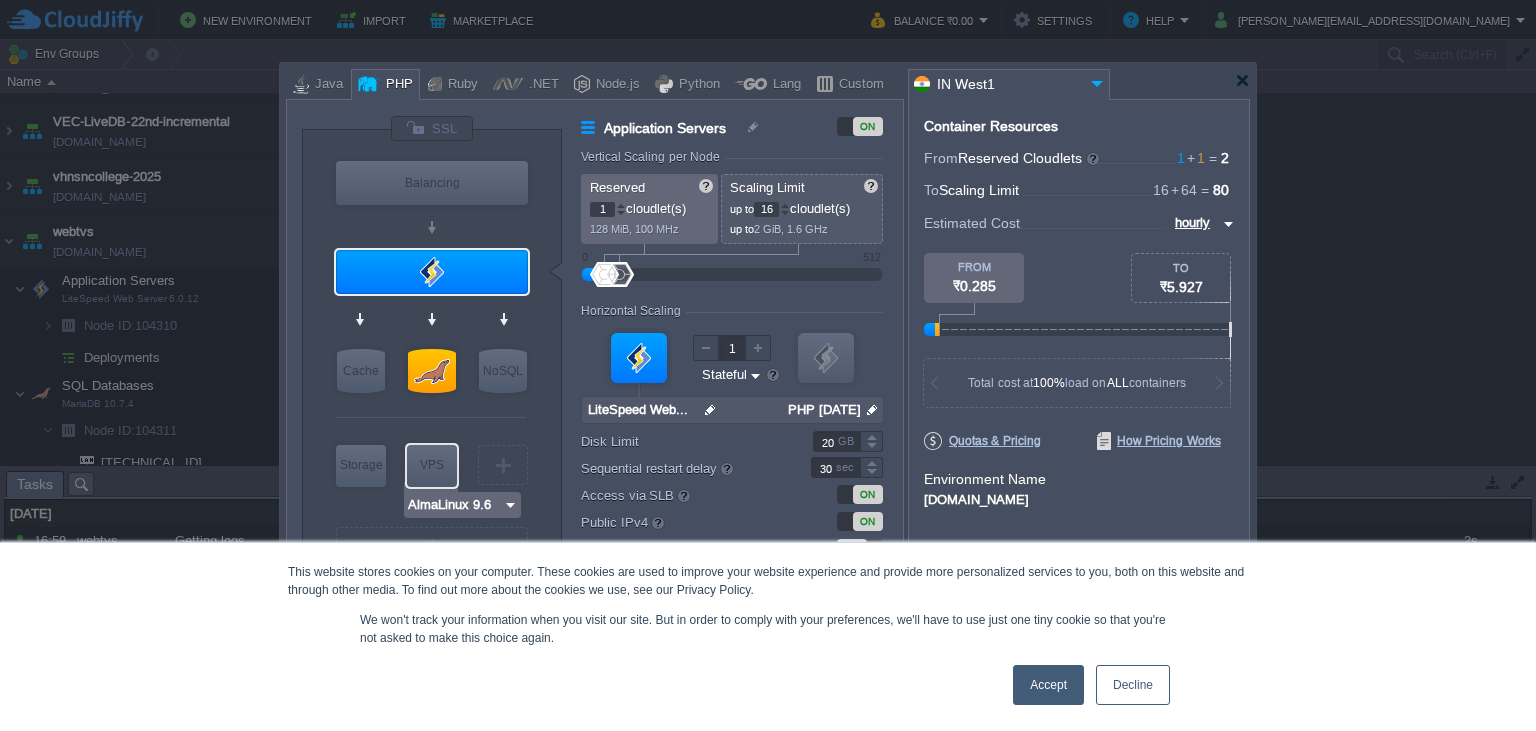 type on "MariaDB 10.7.4" 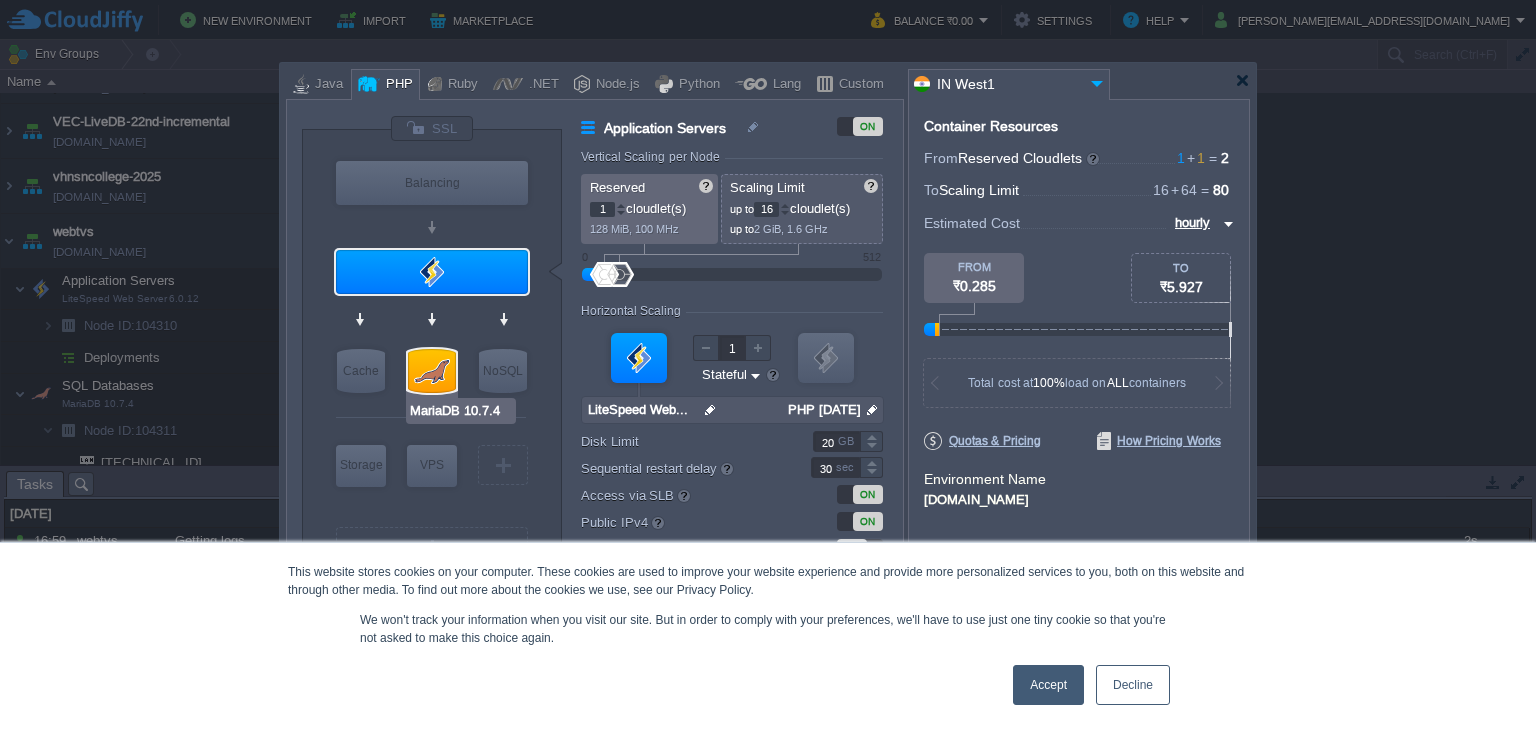 click at bounding box center (432, 371) 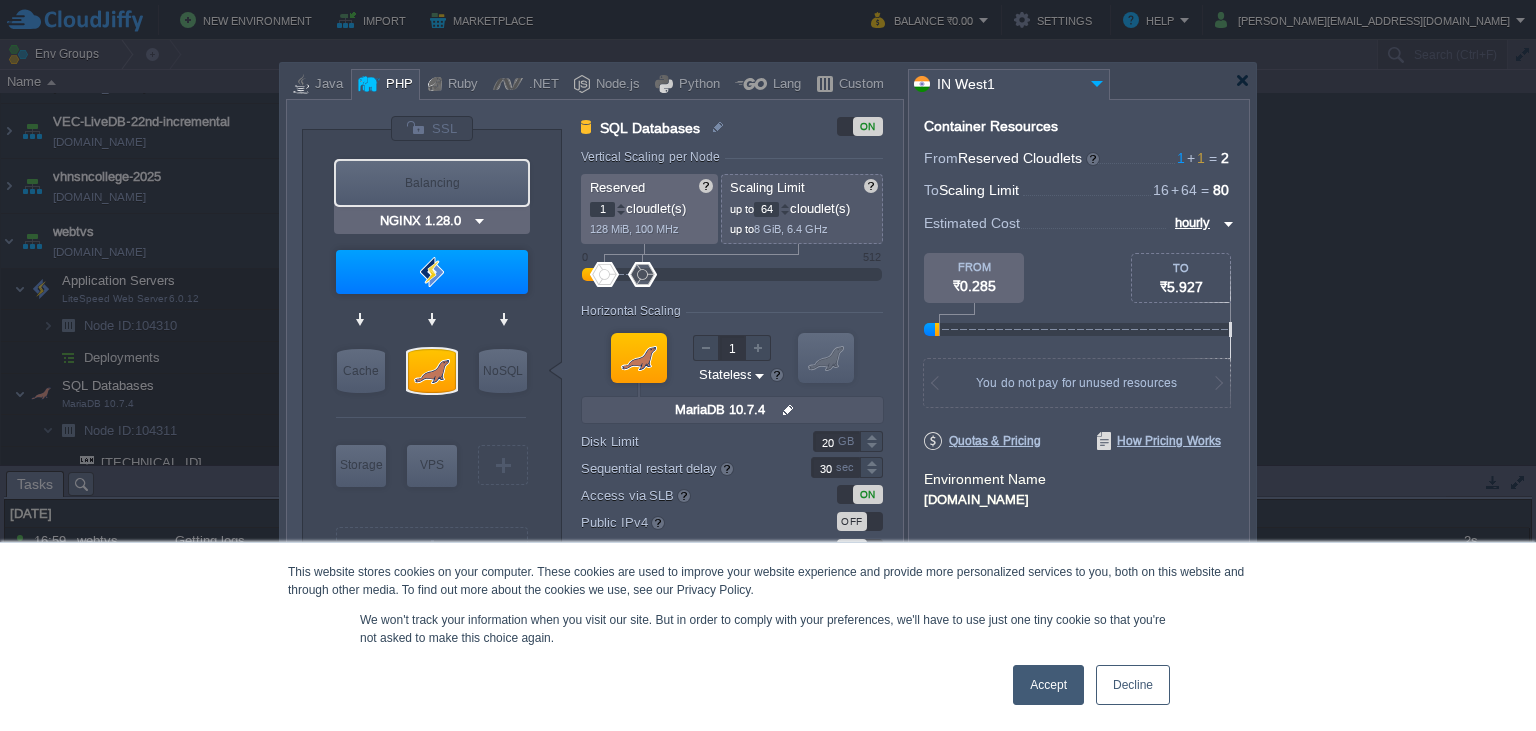 type on "LiteSpeed Web Server 6...." 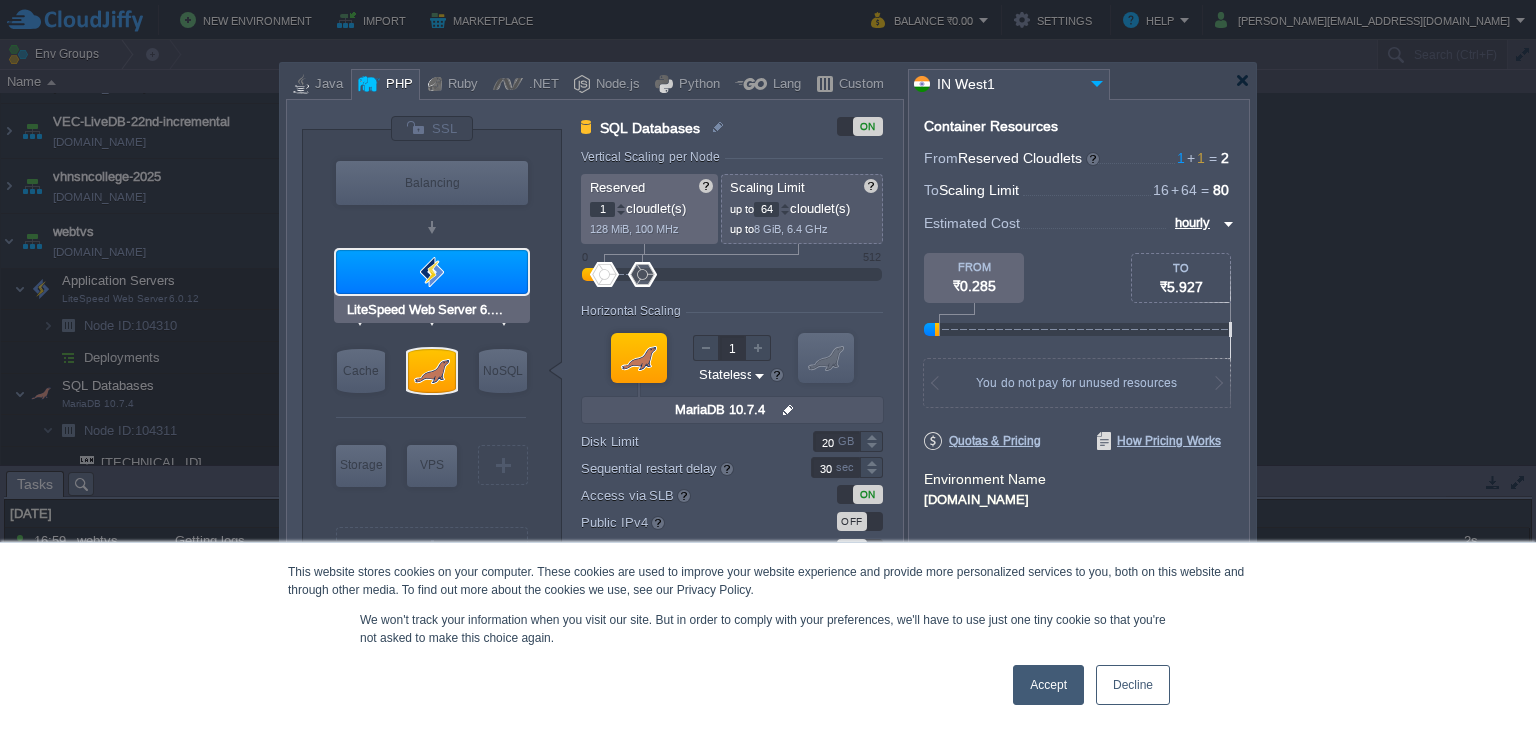 click at bounding box center (432, 272) 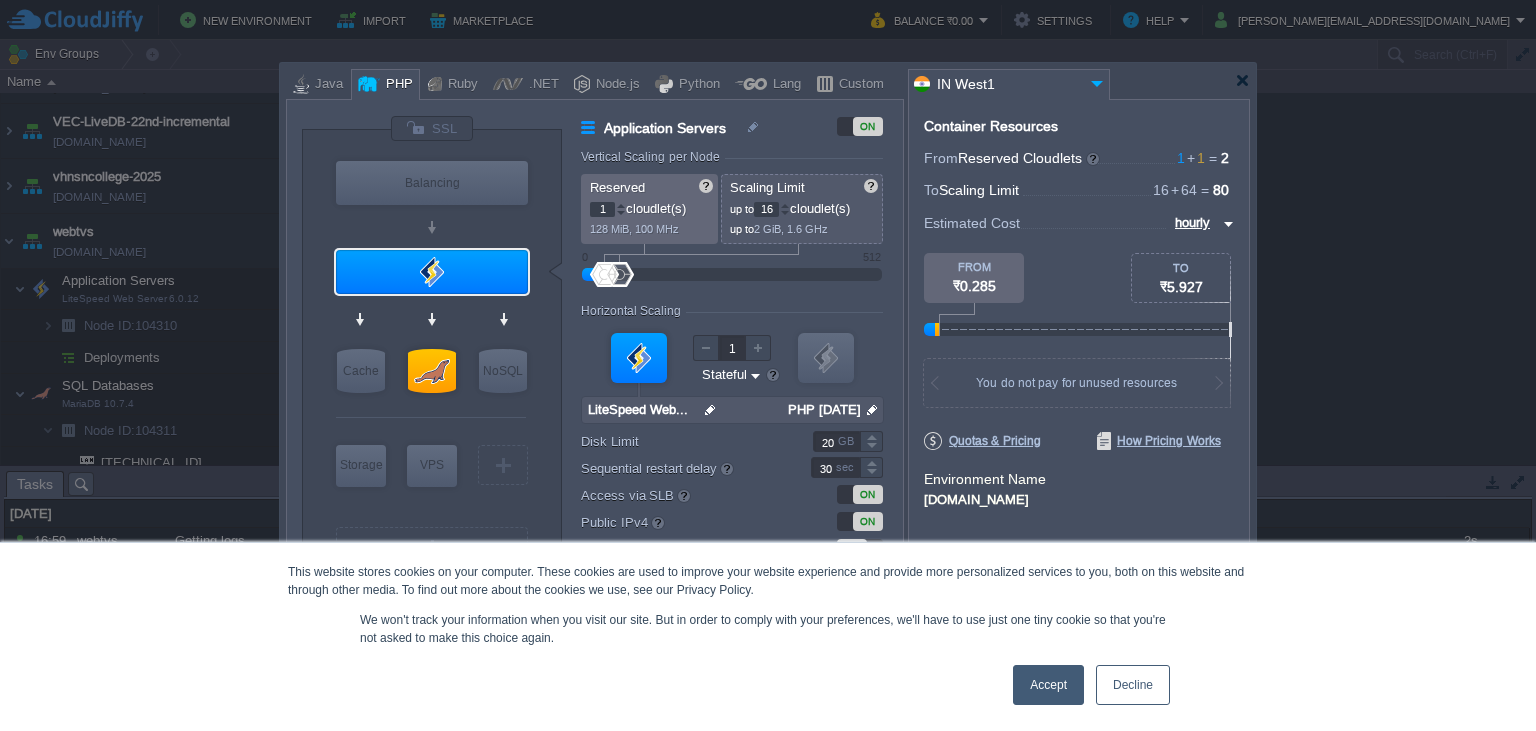 click on "Cancel" at bounding box center [1122, 644] 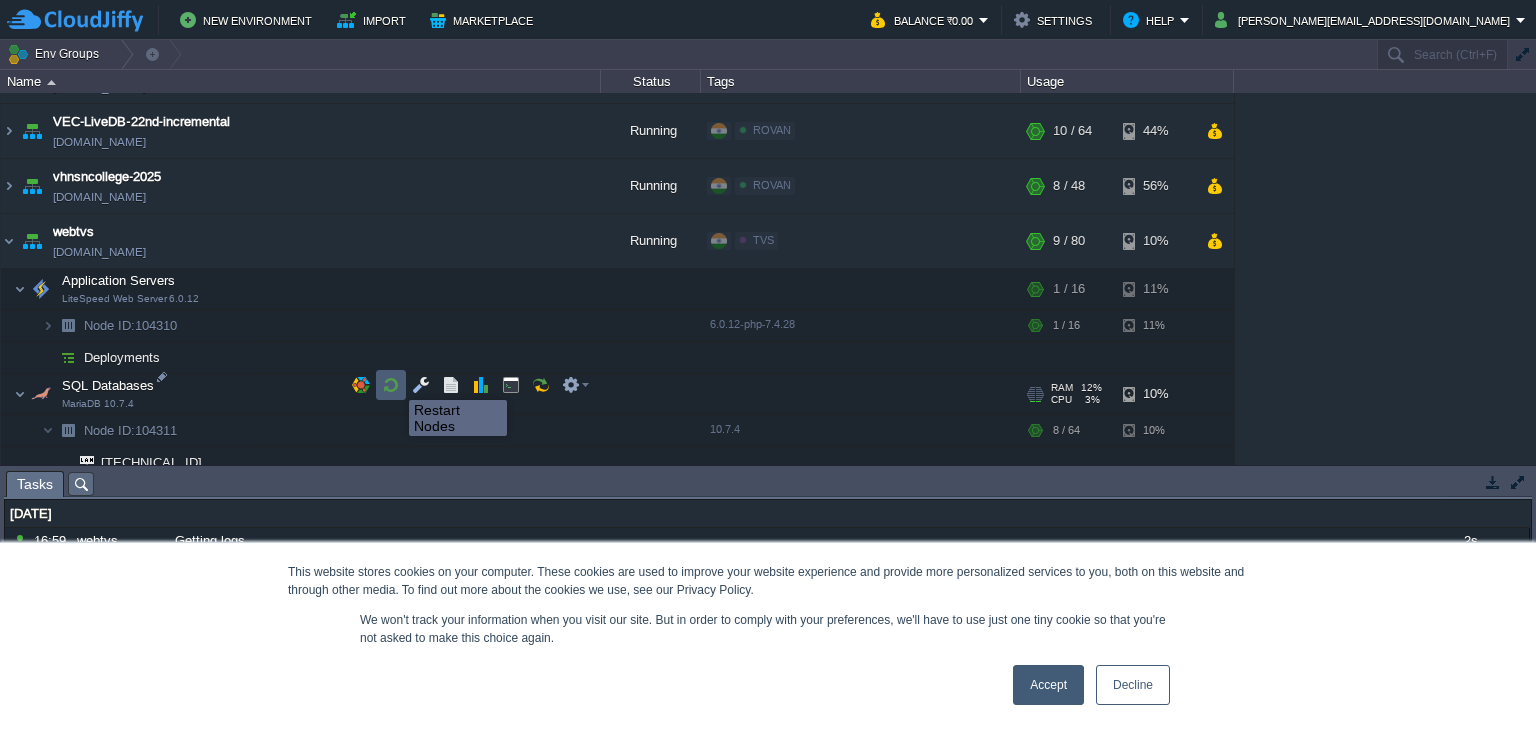 click at bounding box center (391, 385) 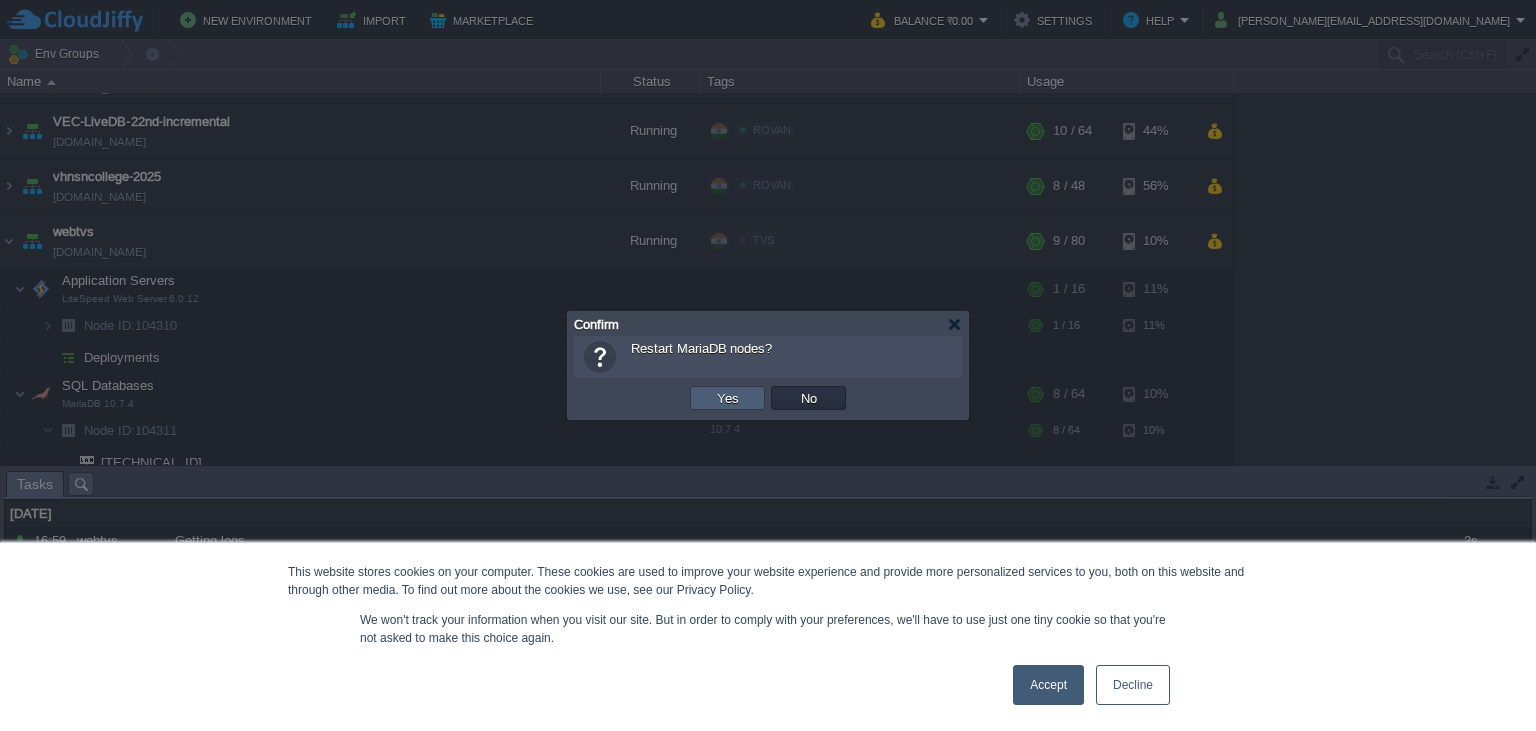click on "Yes" at bounding box center [728, 398] 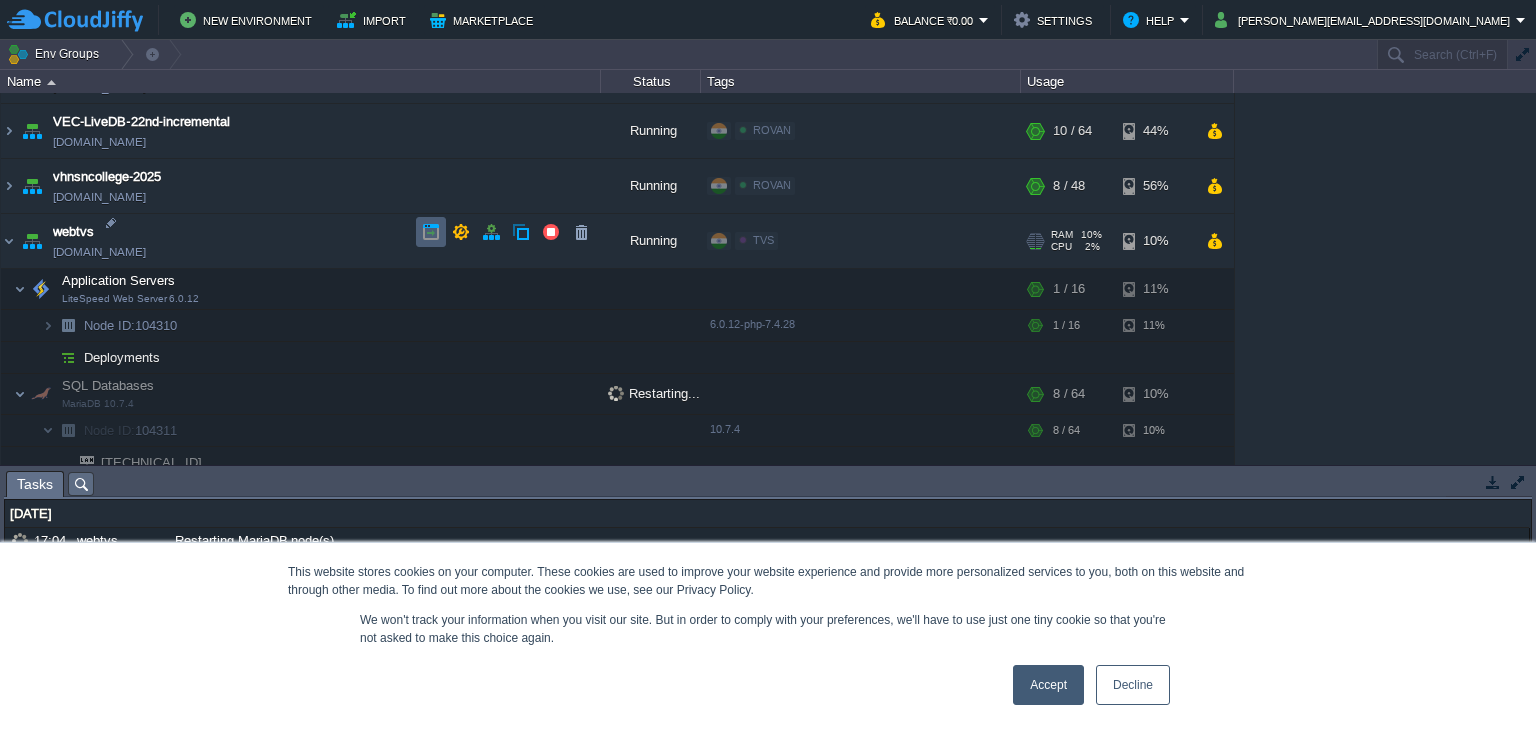 click at bounding box center (431, 232) 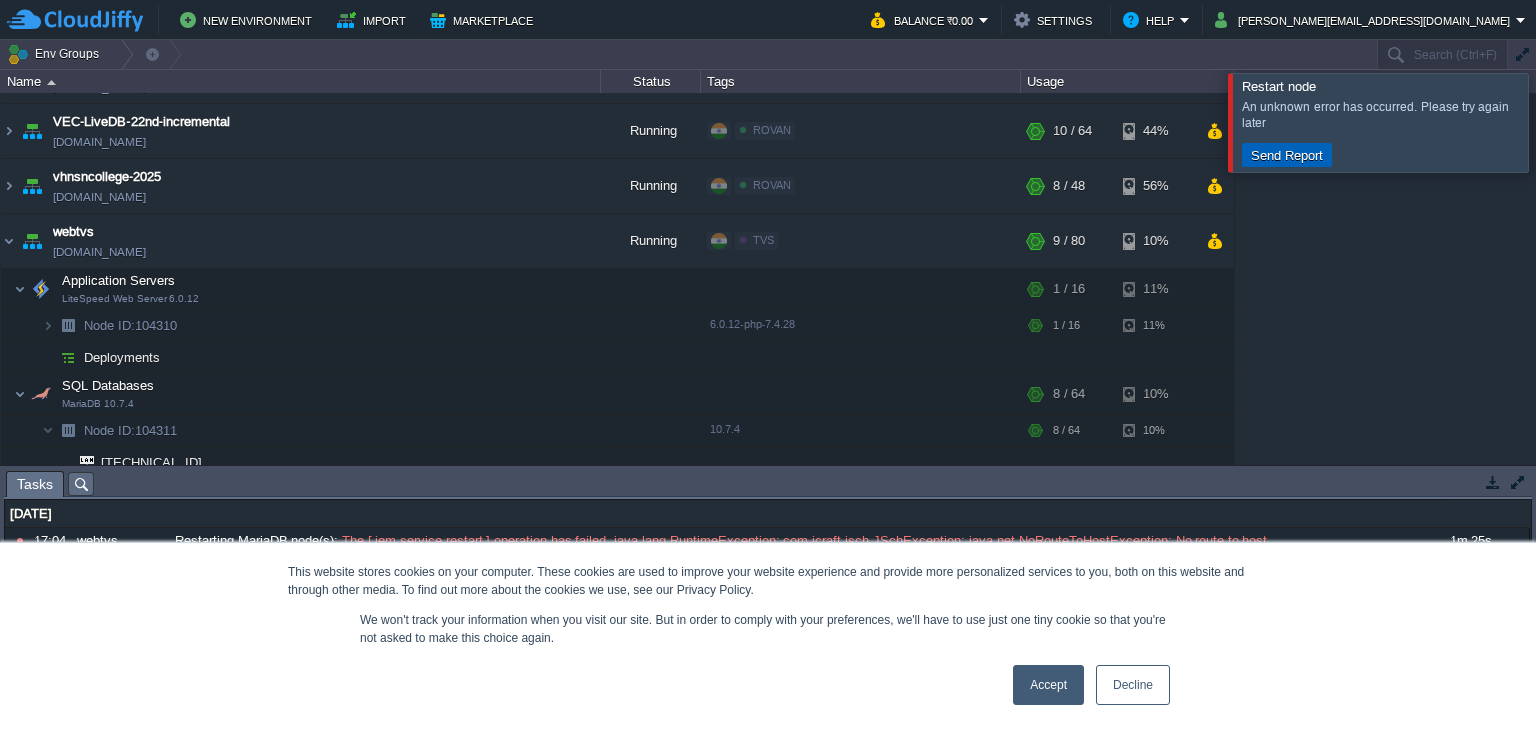 click on "Send Report" at bounding box center (1287, 155) 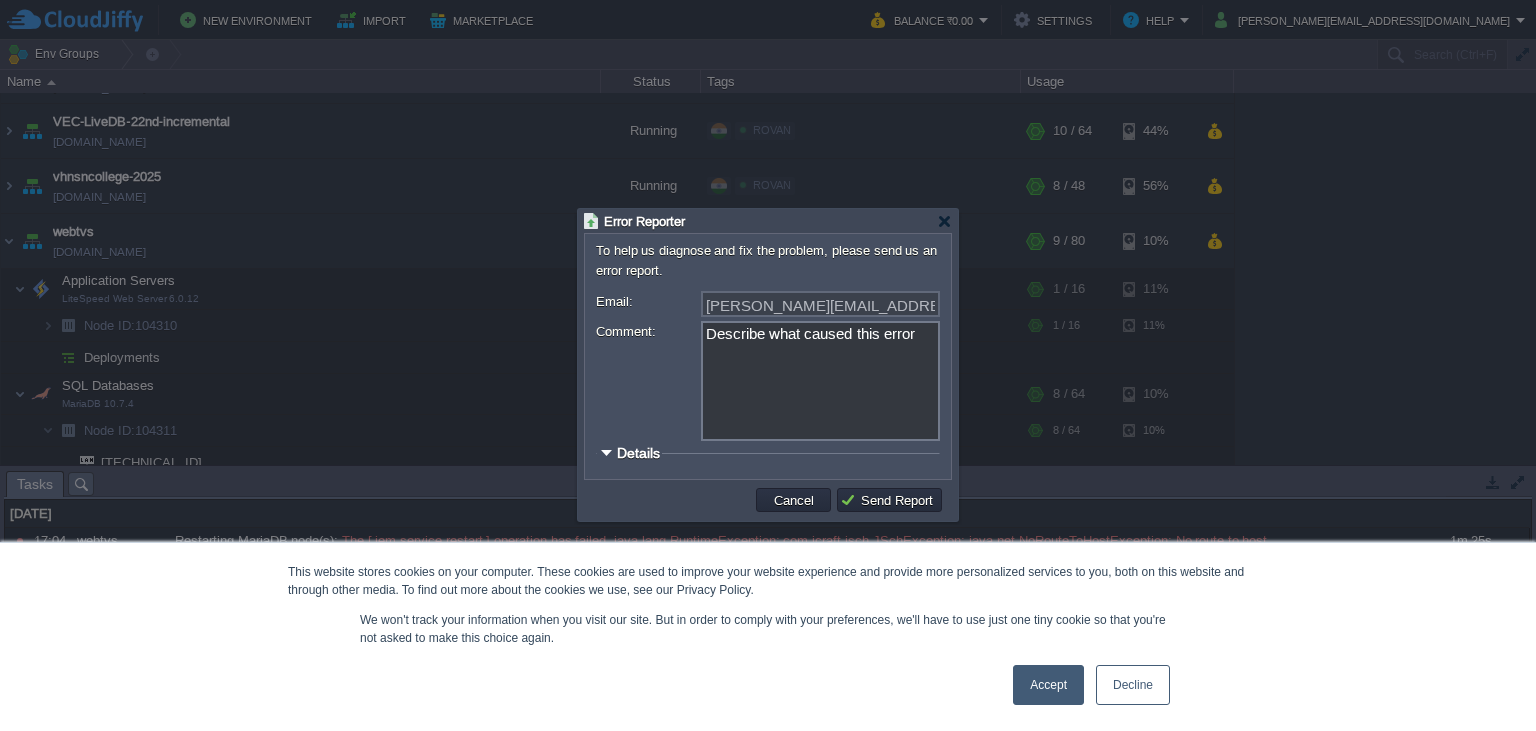 click on "Details" at bounding box center [638, 453] 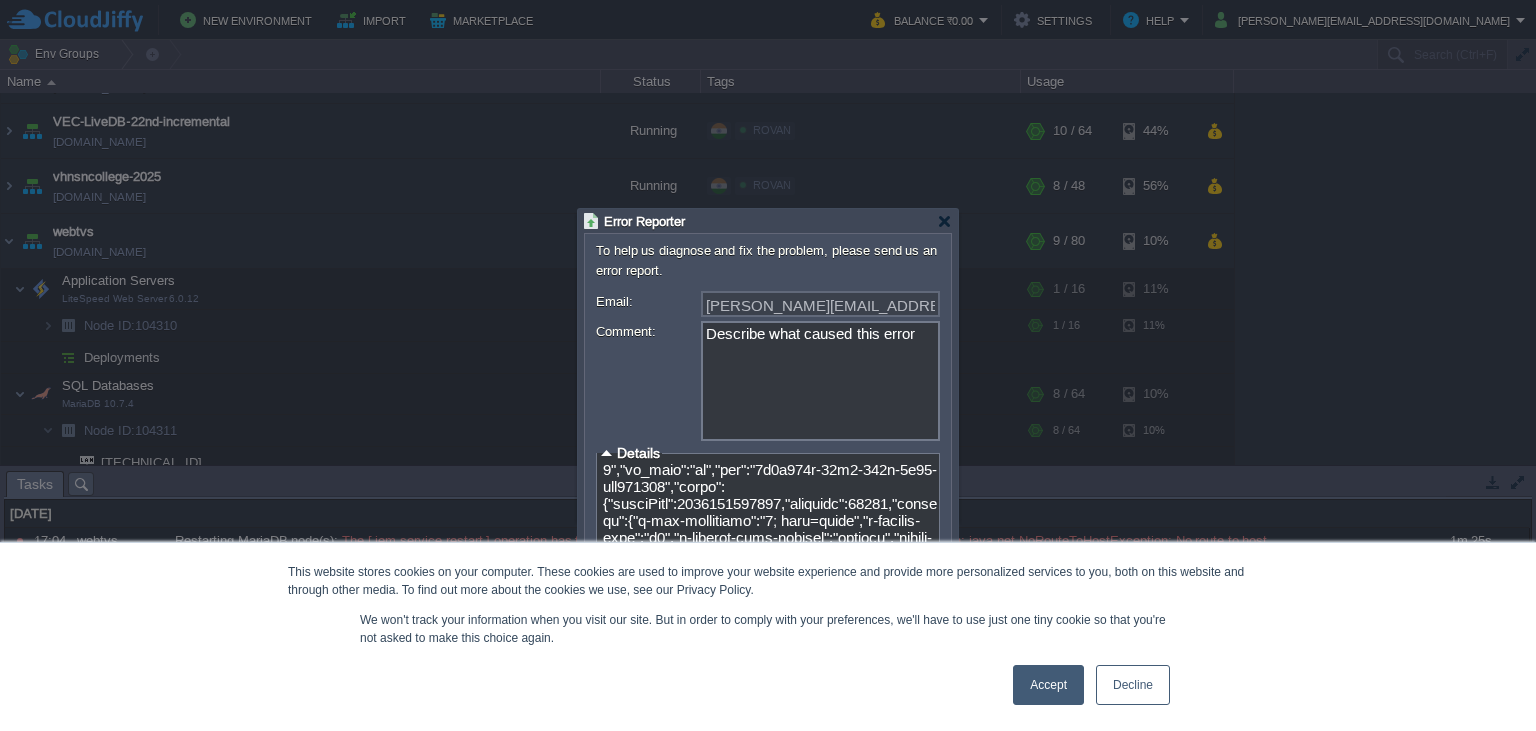 scroll, scrollTop: 0, scrollLeft: 0, axis: both 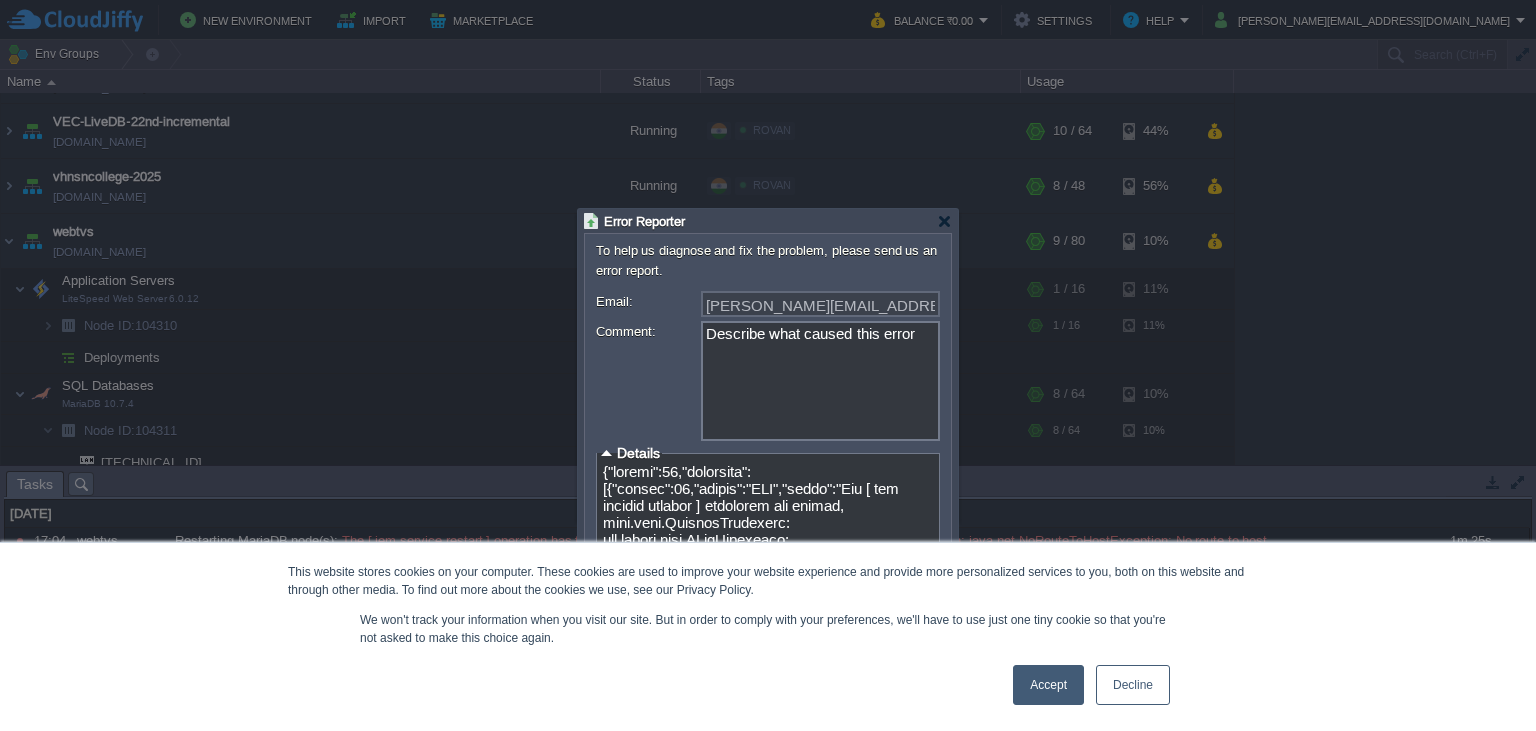 click on "Send Report" at bounding box center (889, 685) 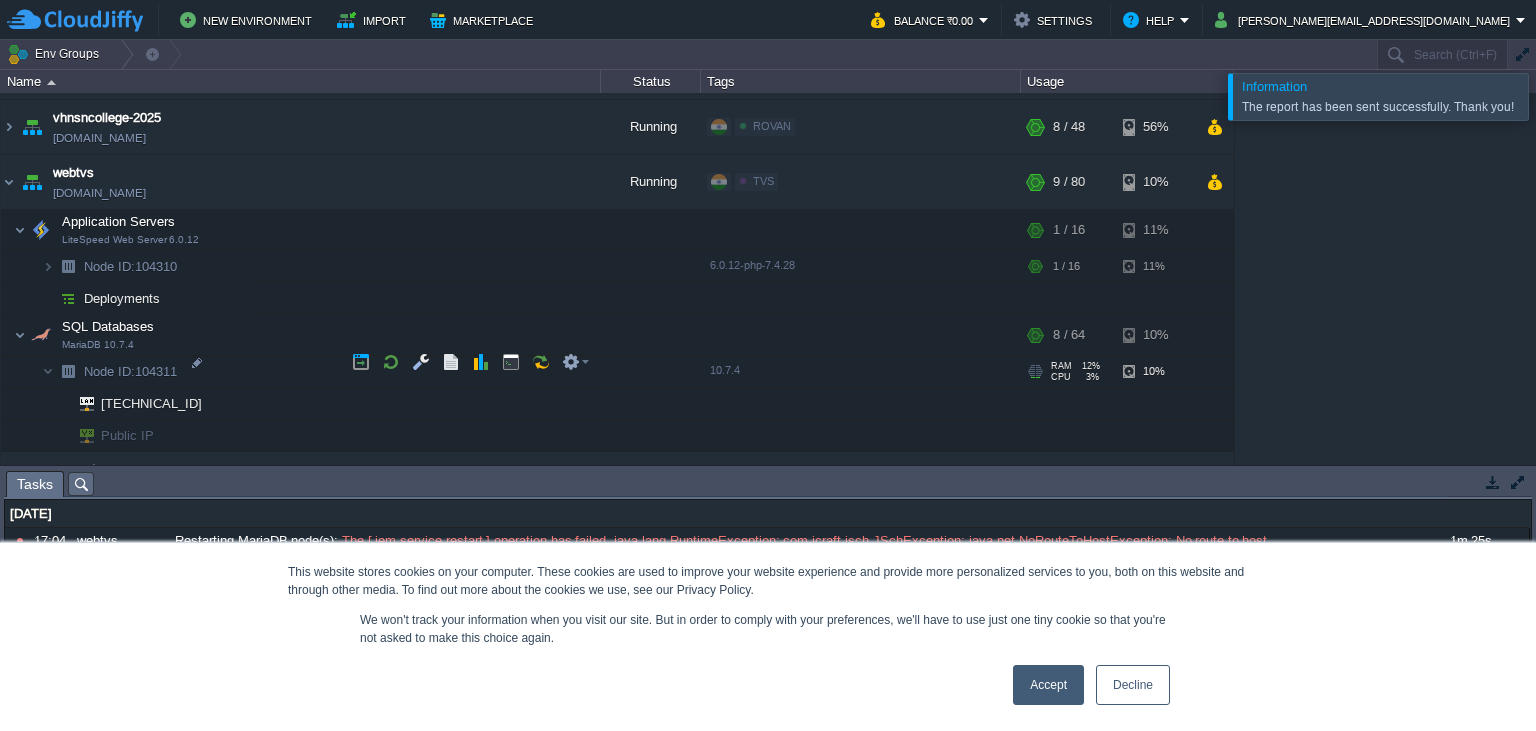 scroll, scrollTop: 2225, scrollLeft: 0, axis: vertical 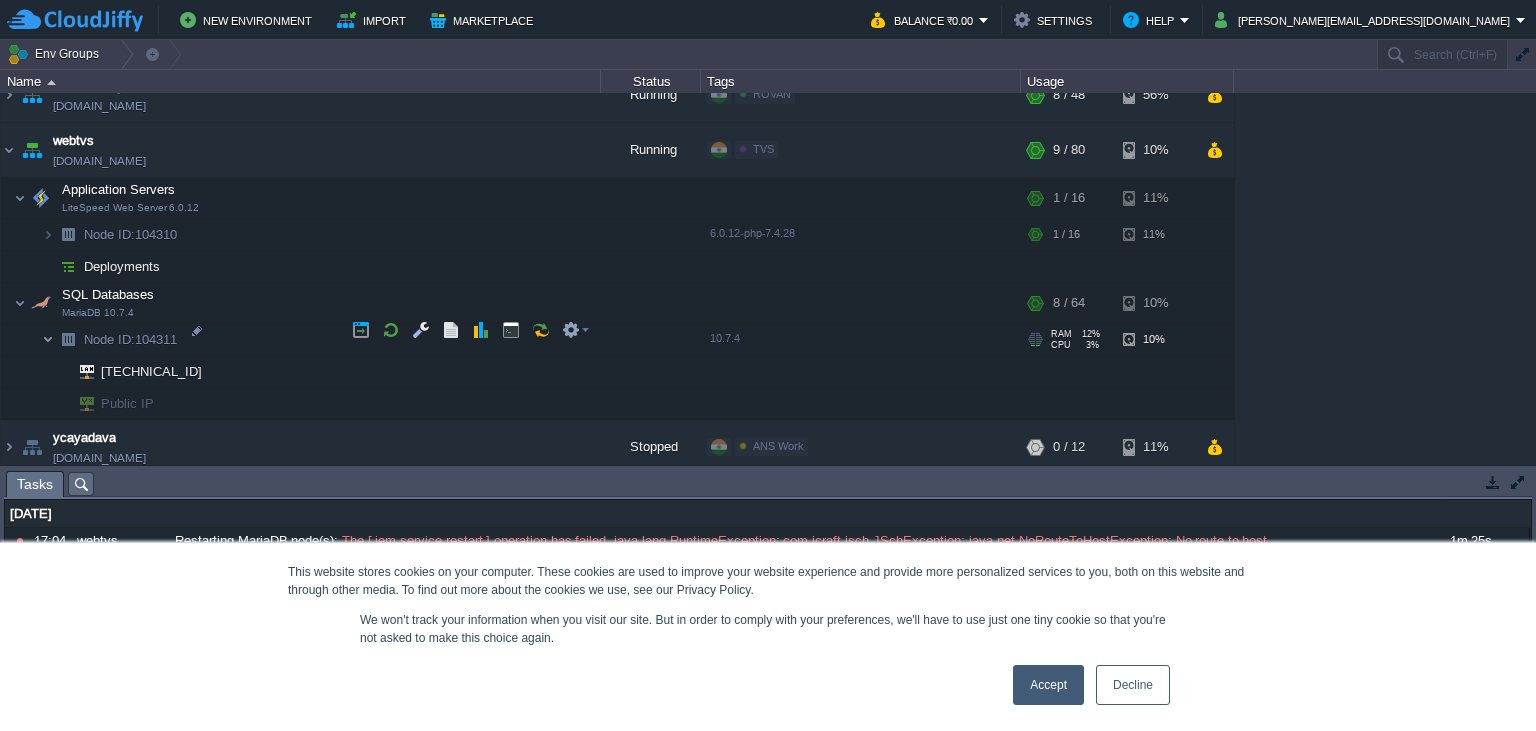 click at bounding box center (48, 339) 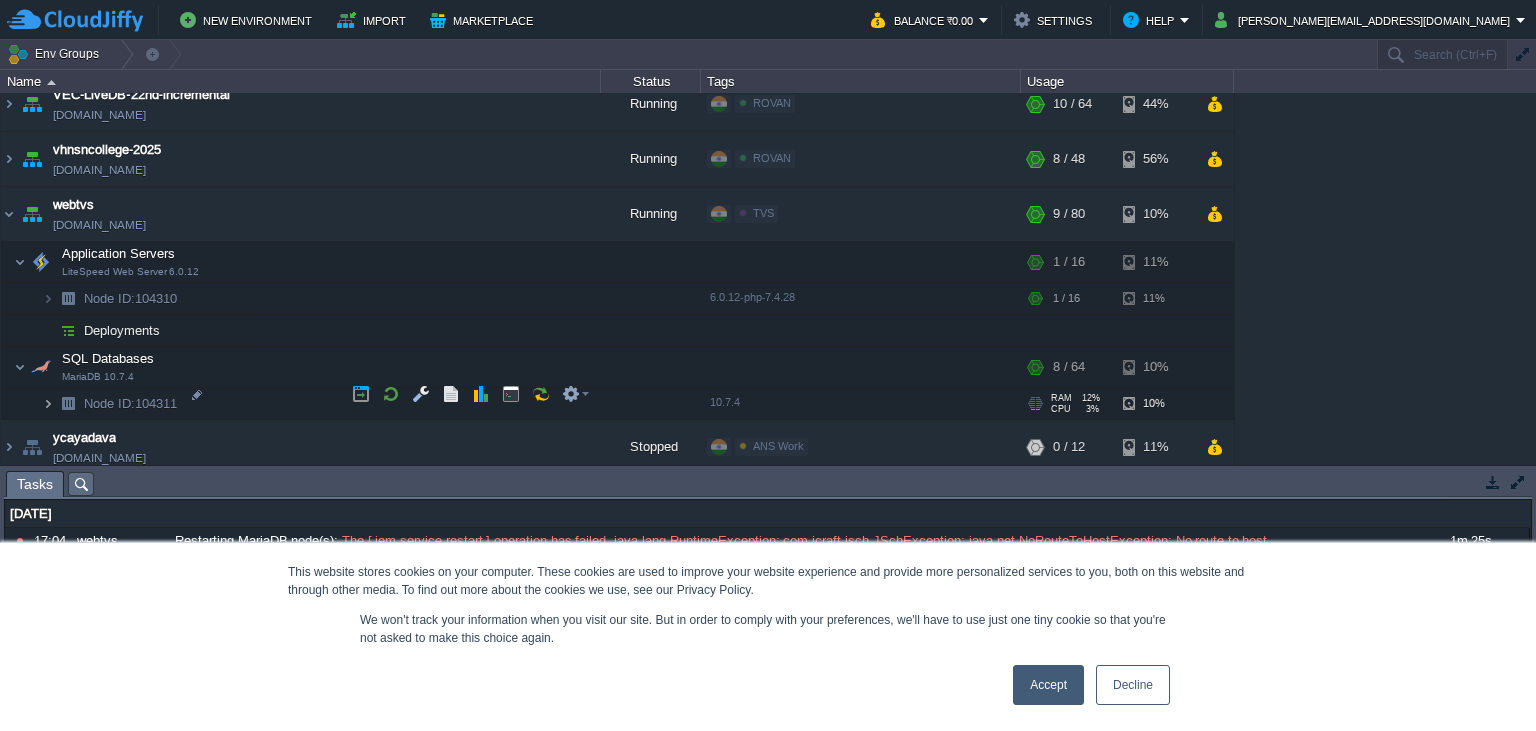 click at bounding box center [48, 403] 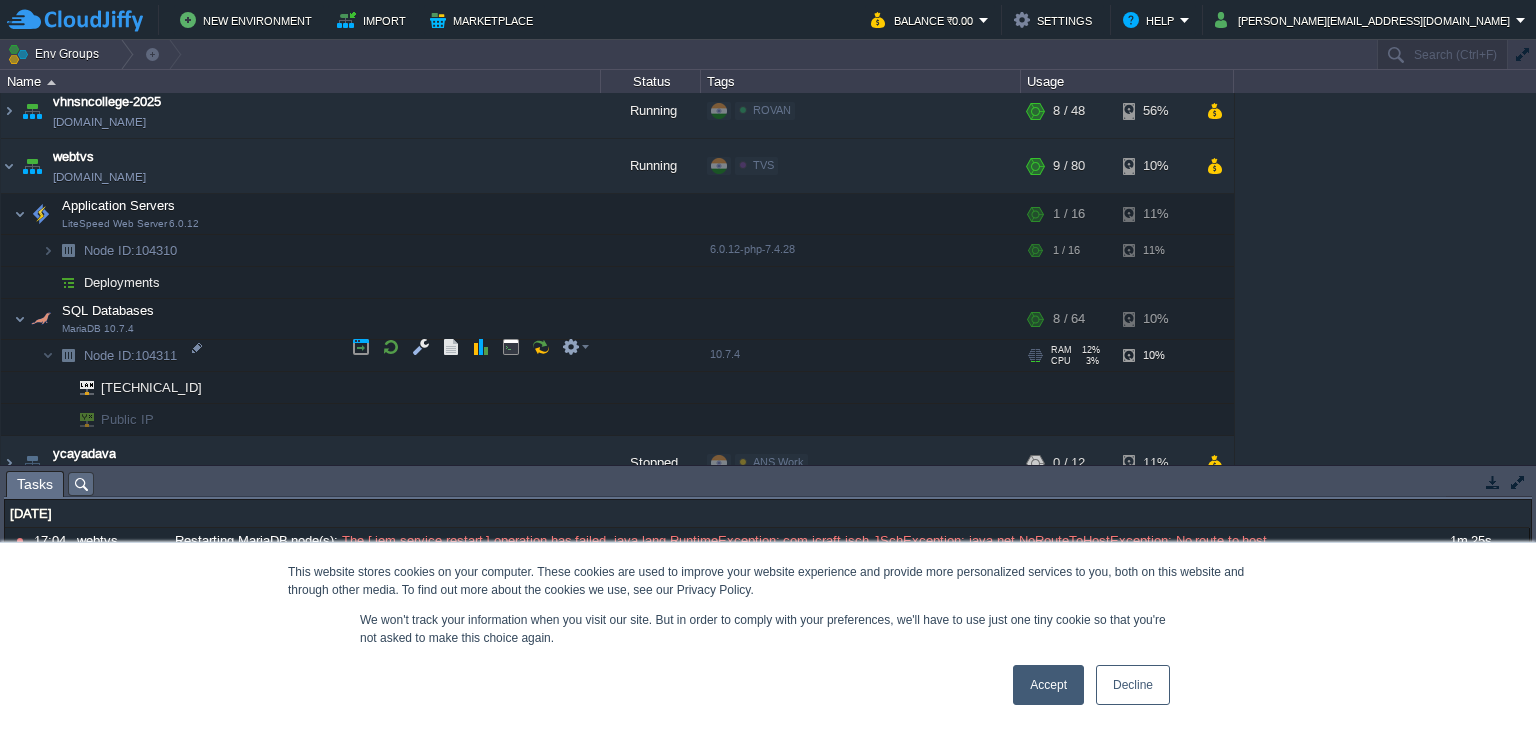 scroll, scrollTop: 2225, scrollLeft: 0, axis: vertical 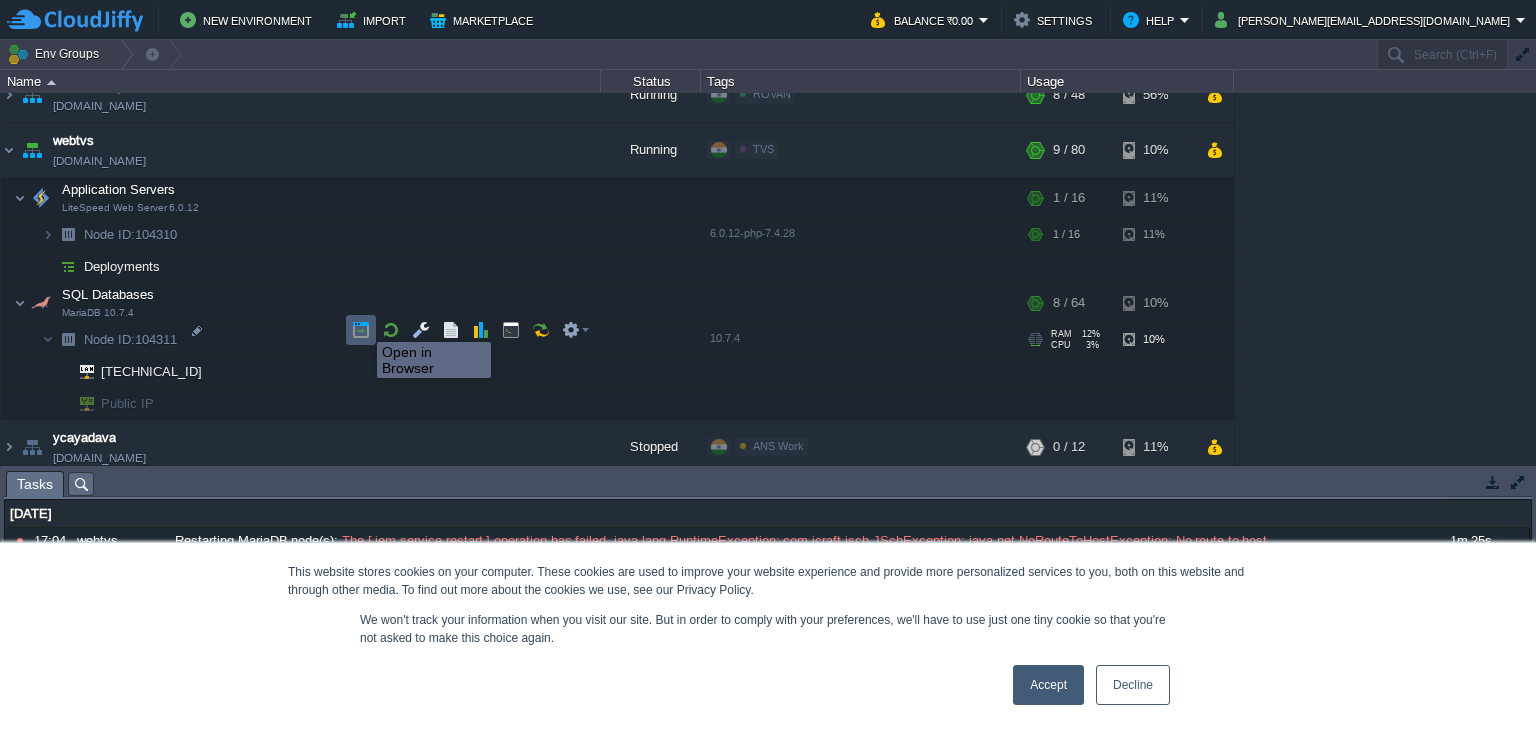 click at bounding box center [361, 330] 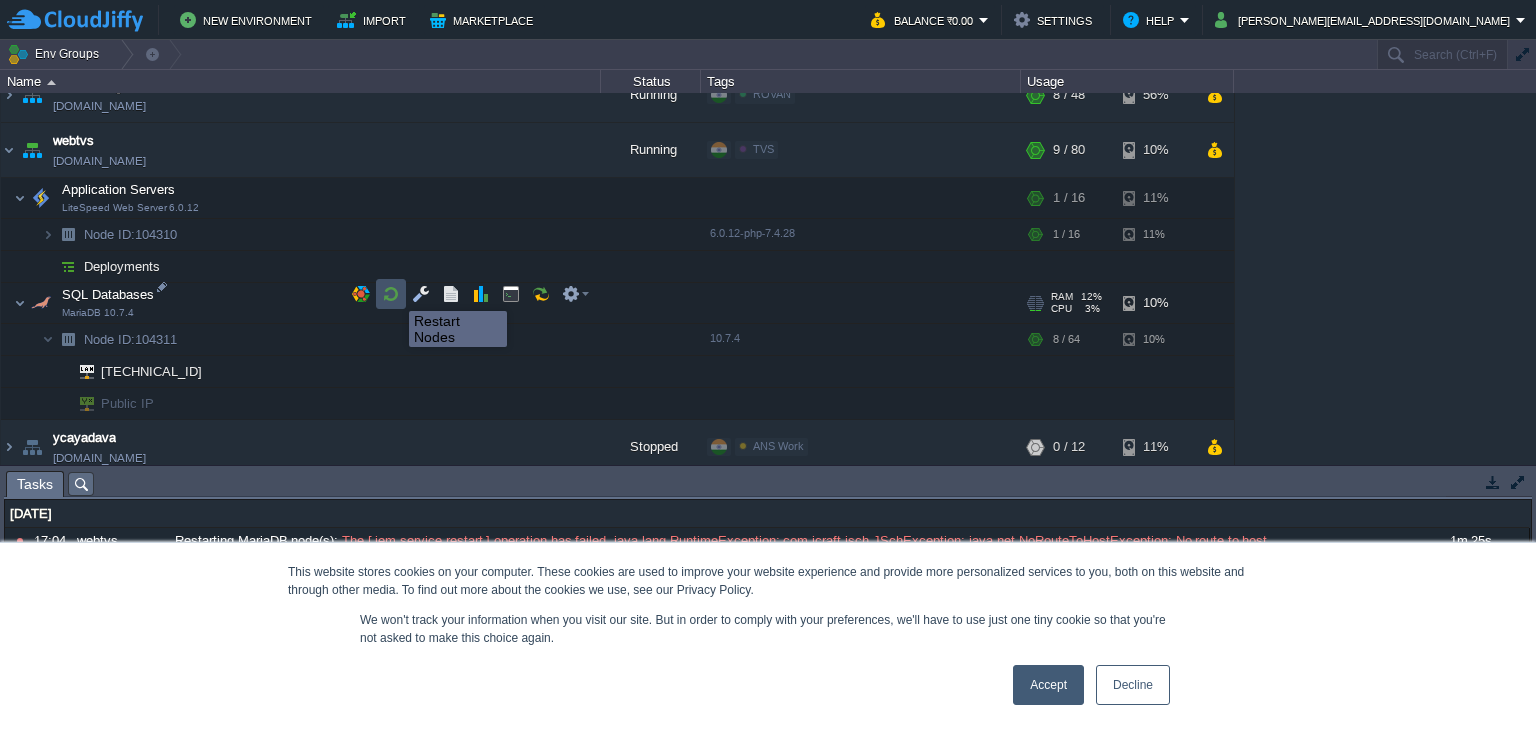 click at bounding box center [391, 294] 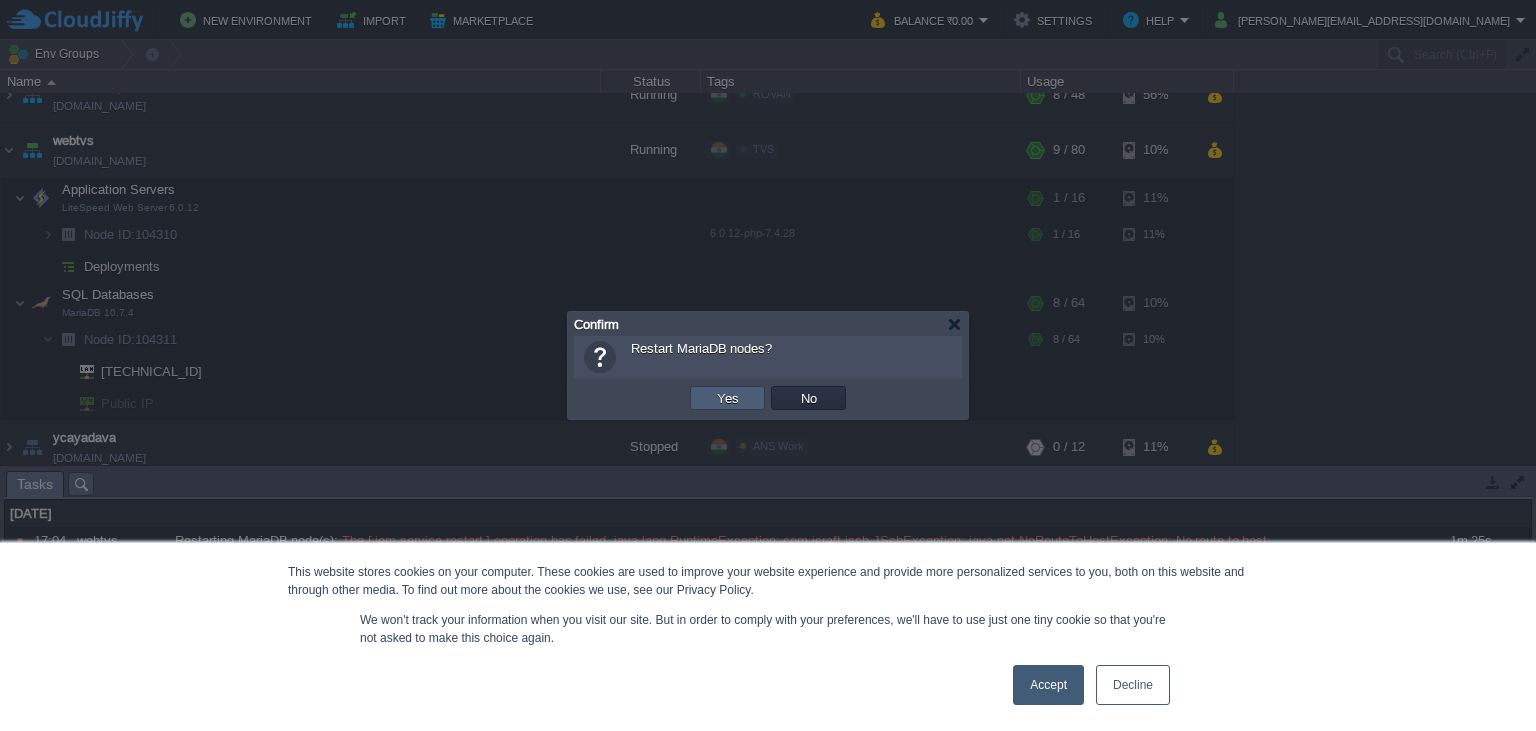 click on "Yes" at bounding box center [728, 398] 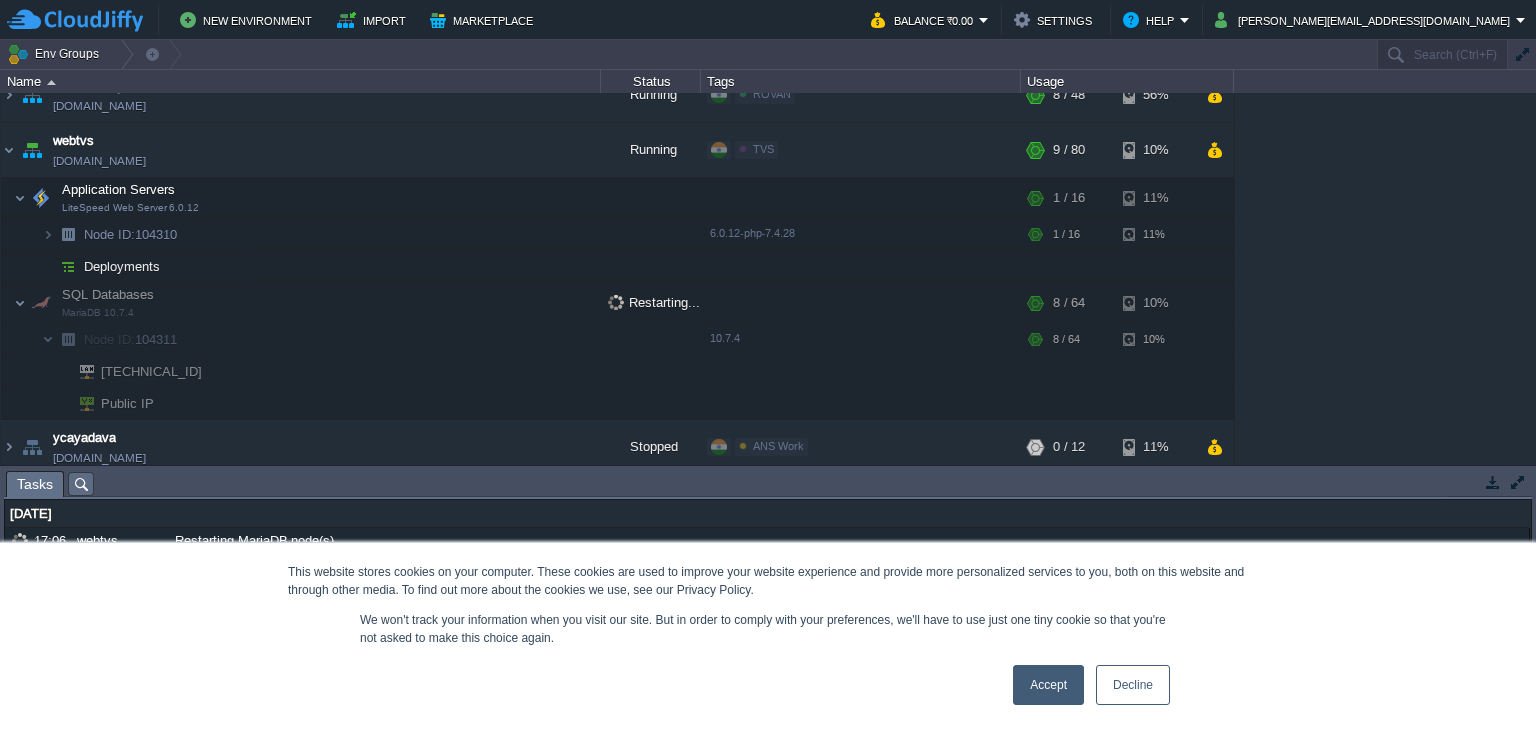 click on "Restarting MariaDB node(s)" at bounding box center [254, 568] 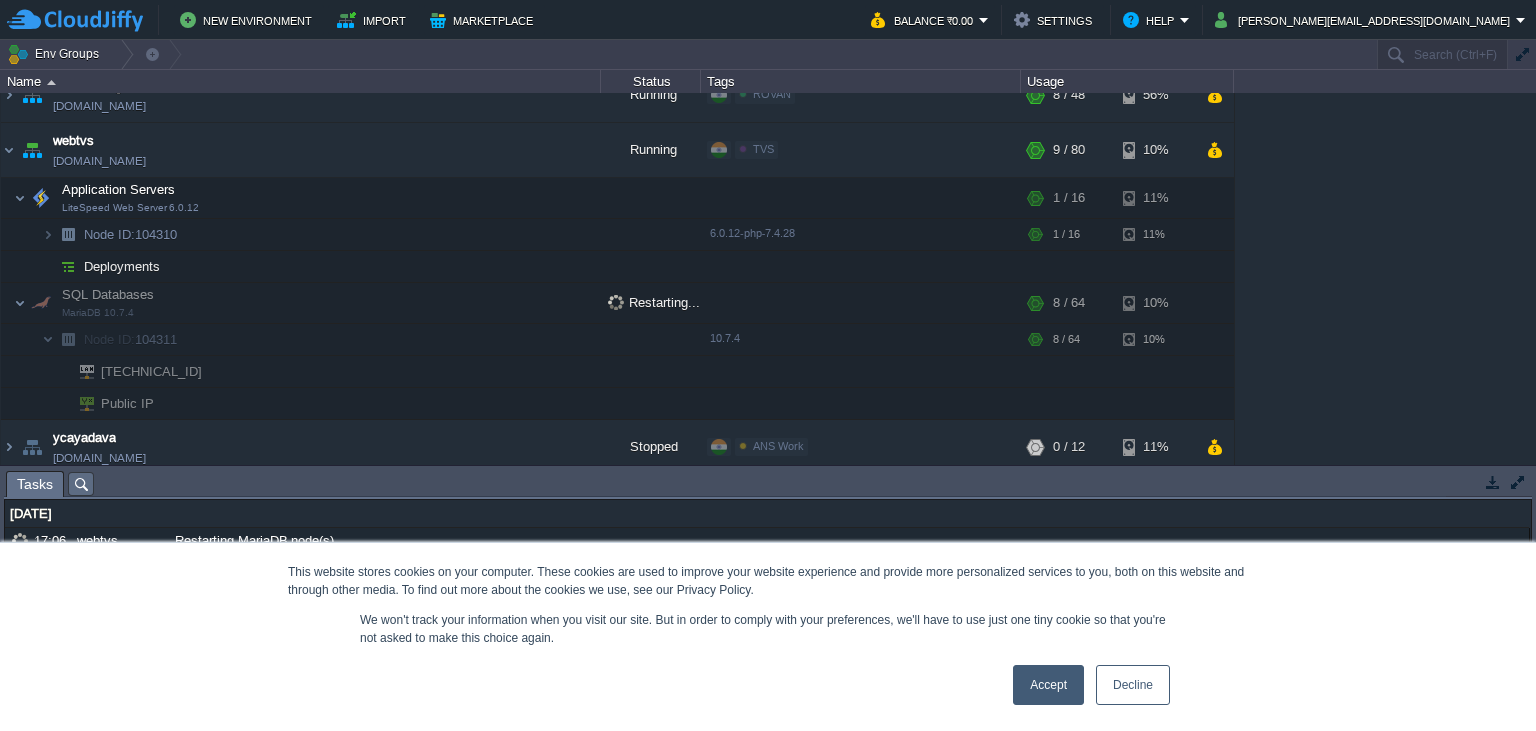 click on "Restarting MariaDB node(s)" at bounding box center (254, 568) 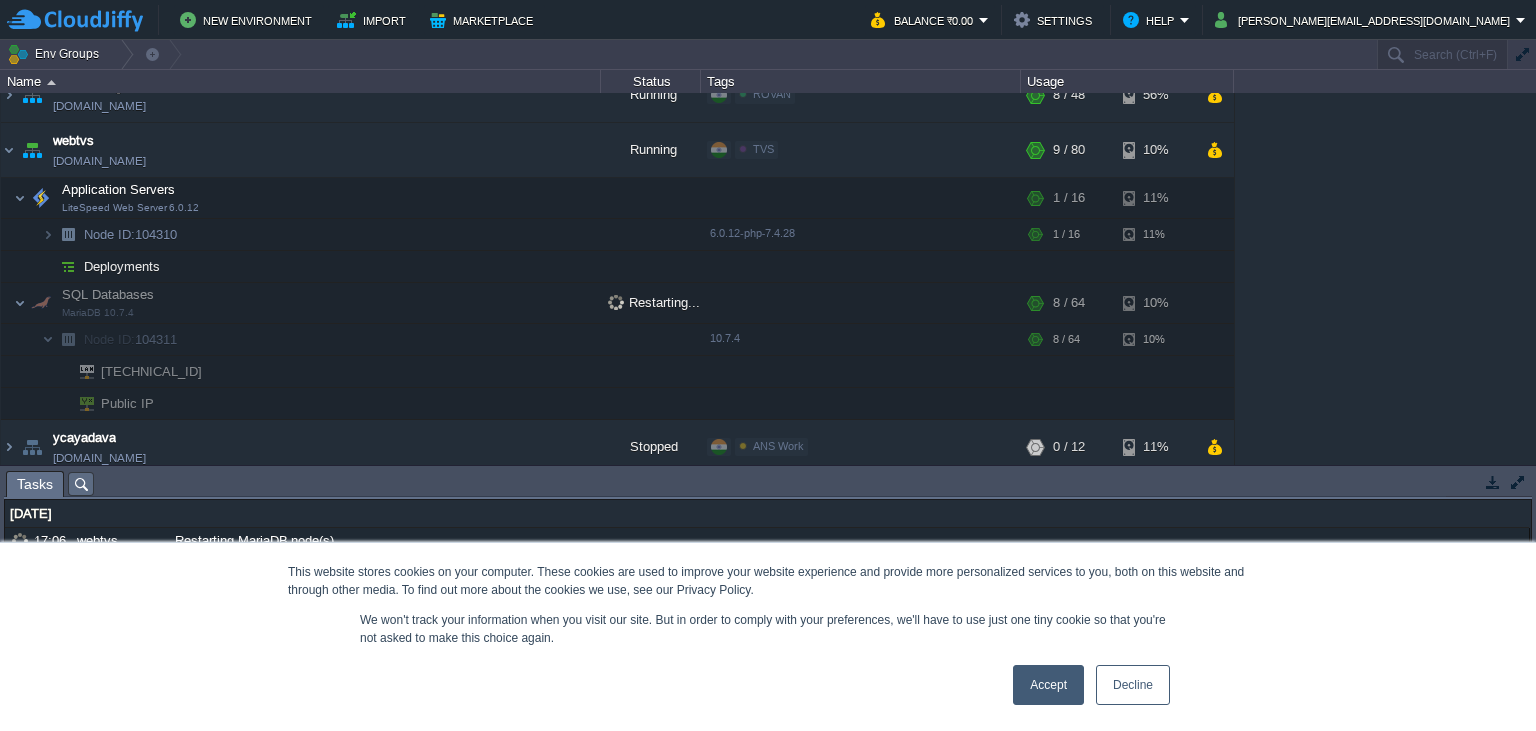 click at bounding box center [0, 0] 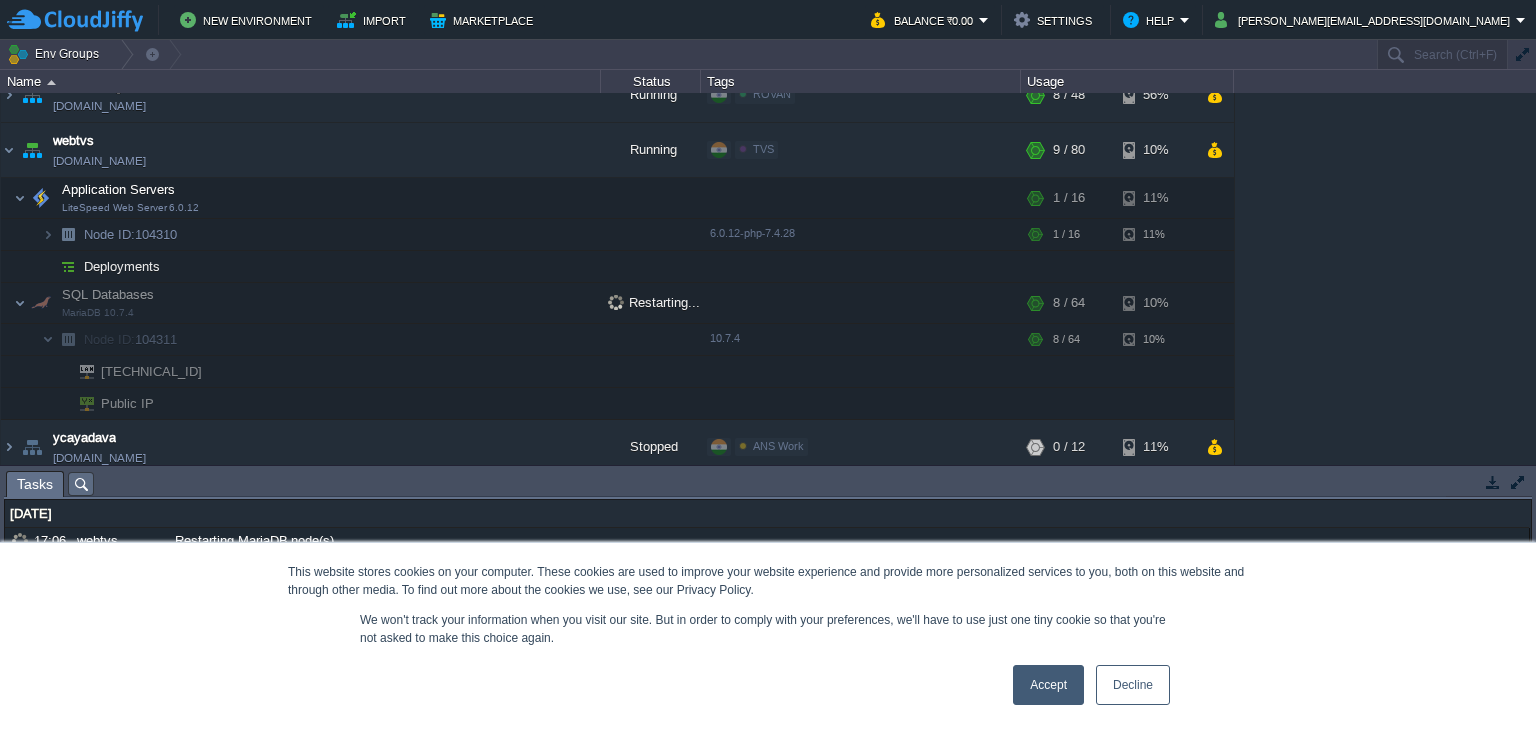 scroll, scrollTop: 240, scrollLeft: 0, axis: vertical 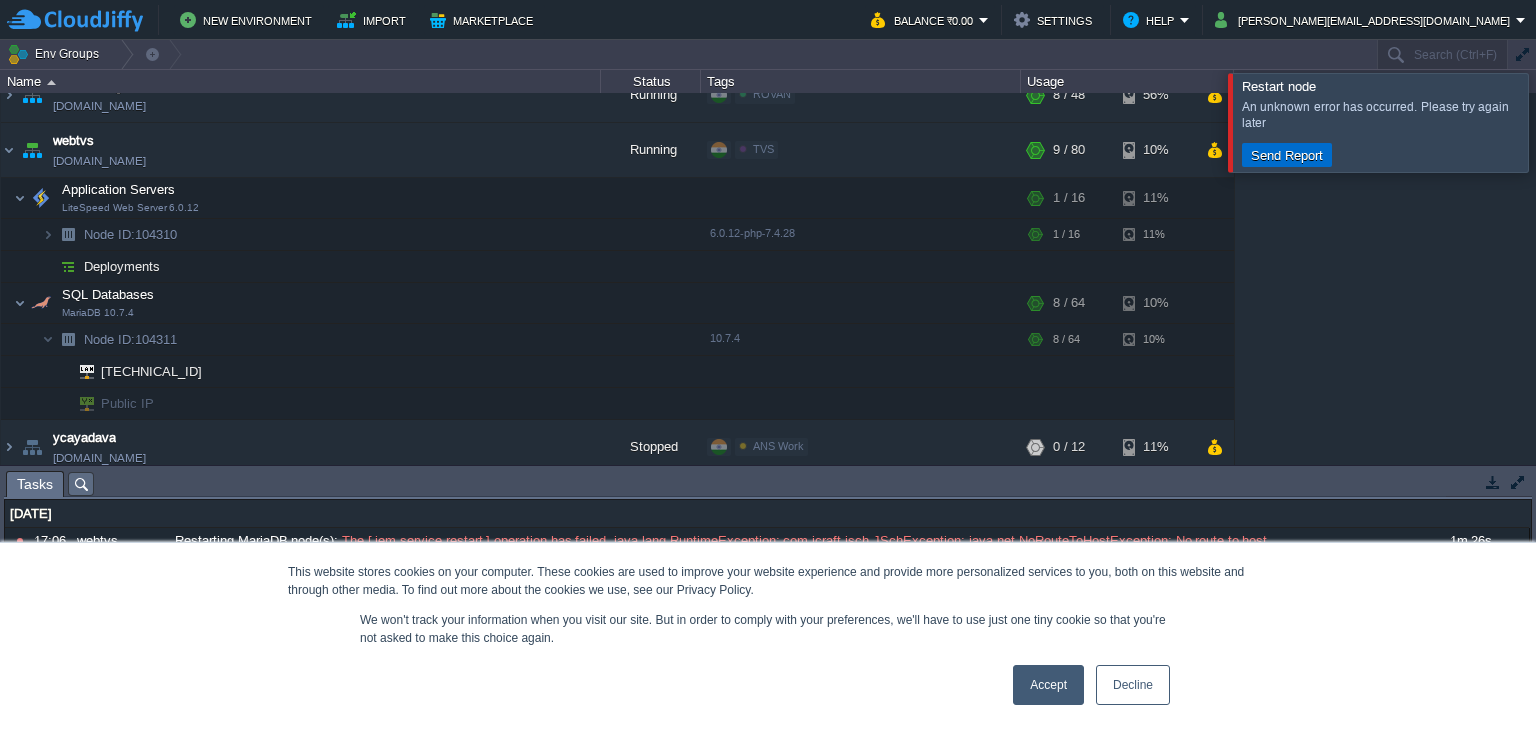 click on "Send Report" at bounding box center (1287, 155) 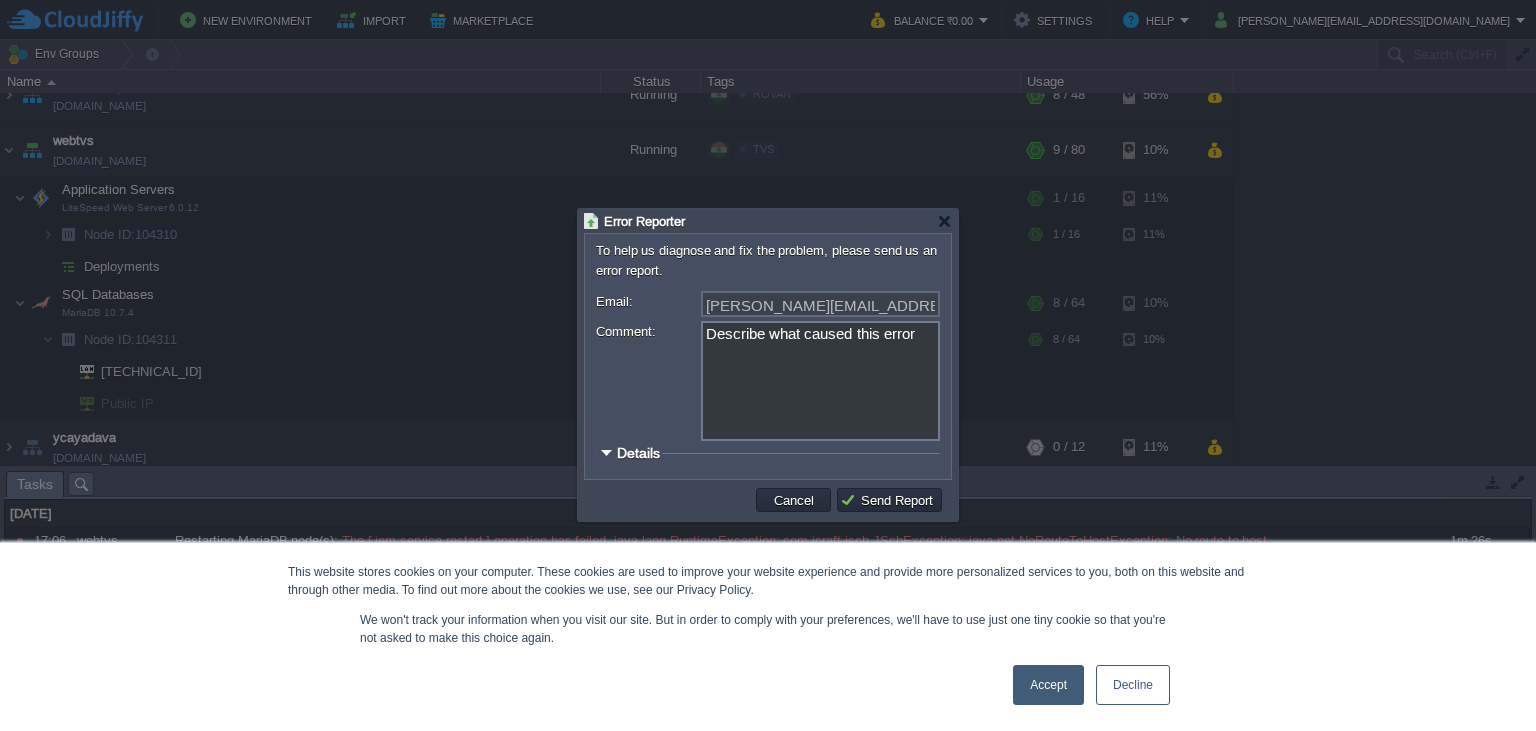 click on "Details" at bounding box center (638, 453) 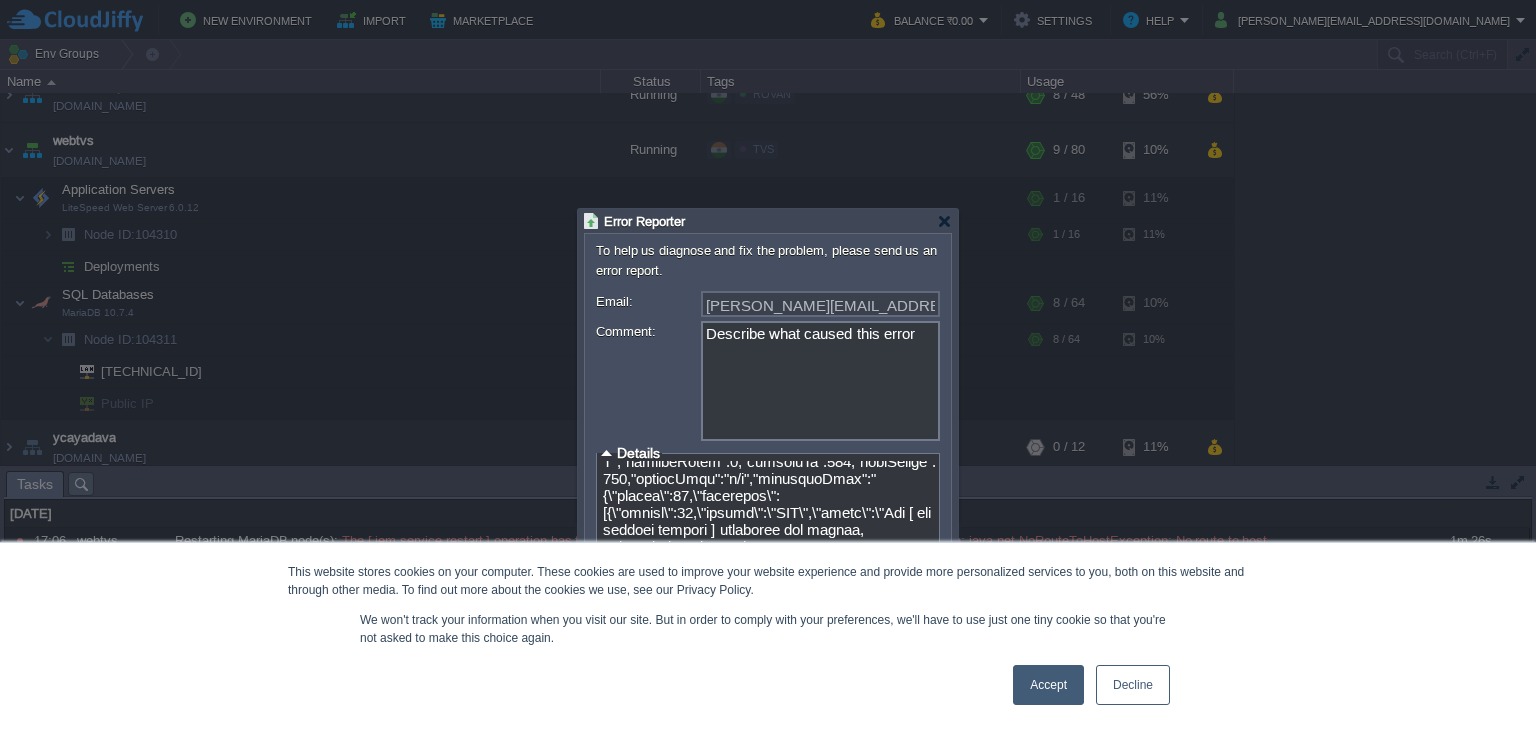 scroll, scrollTop: 1480, scrollLeft: 0, axis: vertical 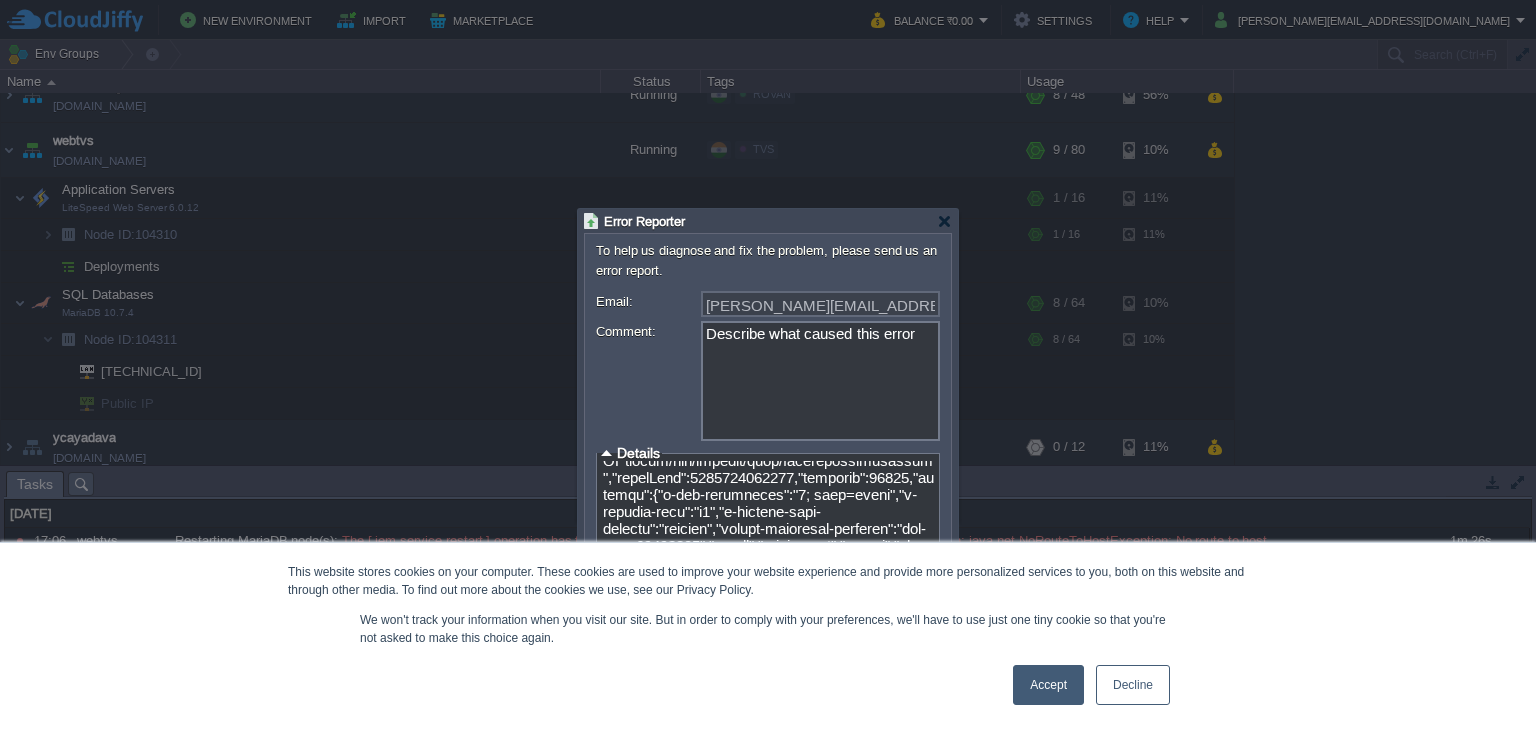 click on "Cancel" at bounding box center (794, 685) 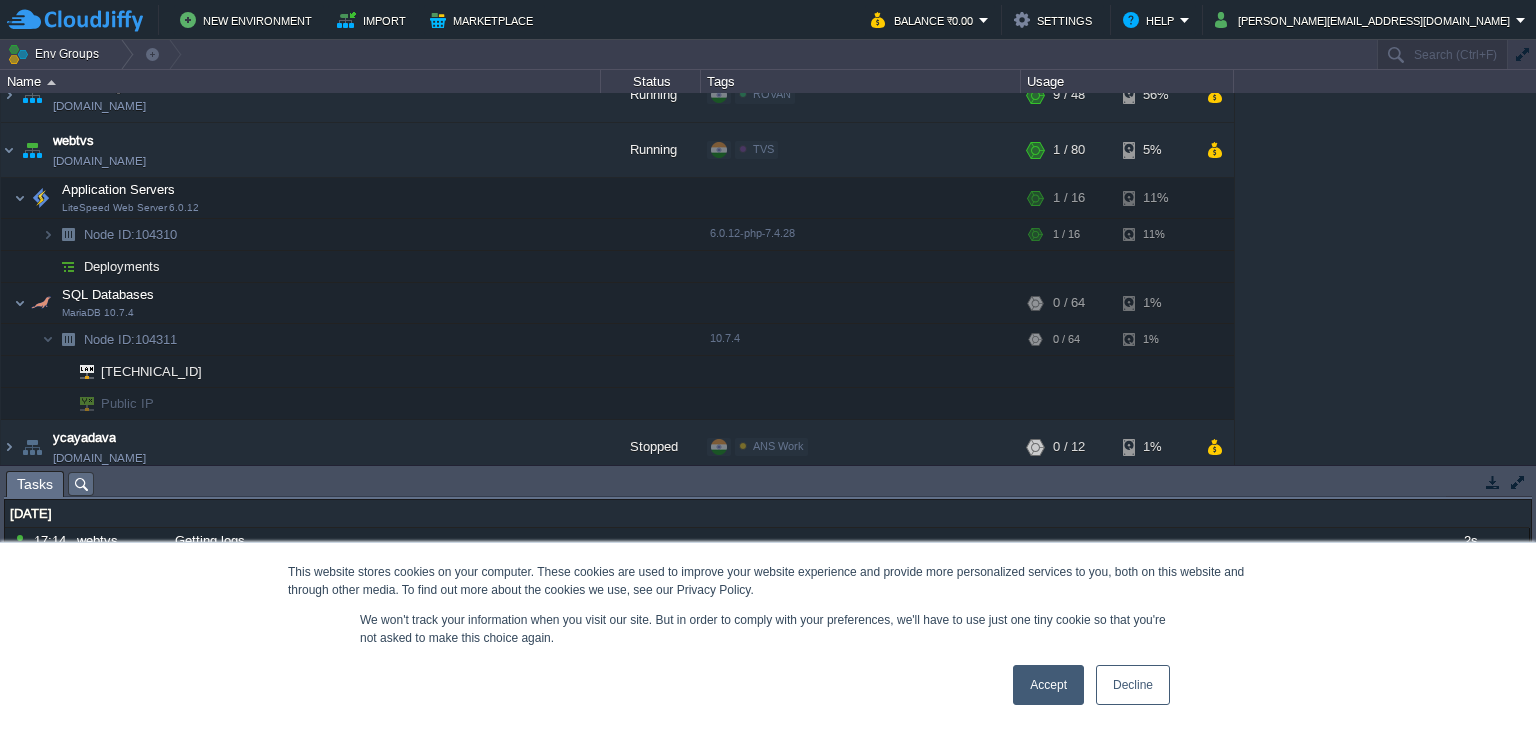click on "No active tasks" at bounding box center (87, 714) 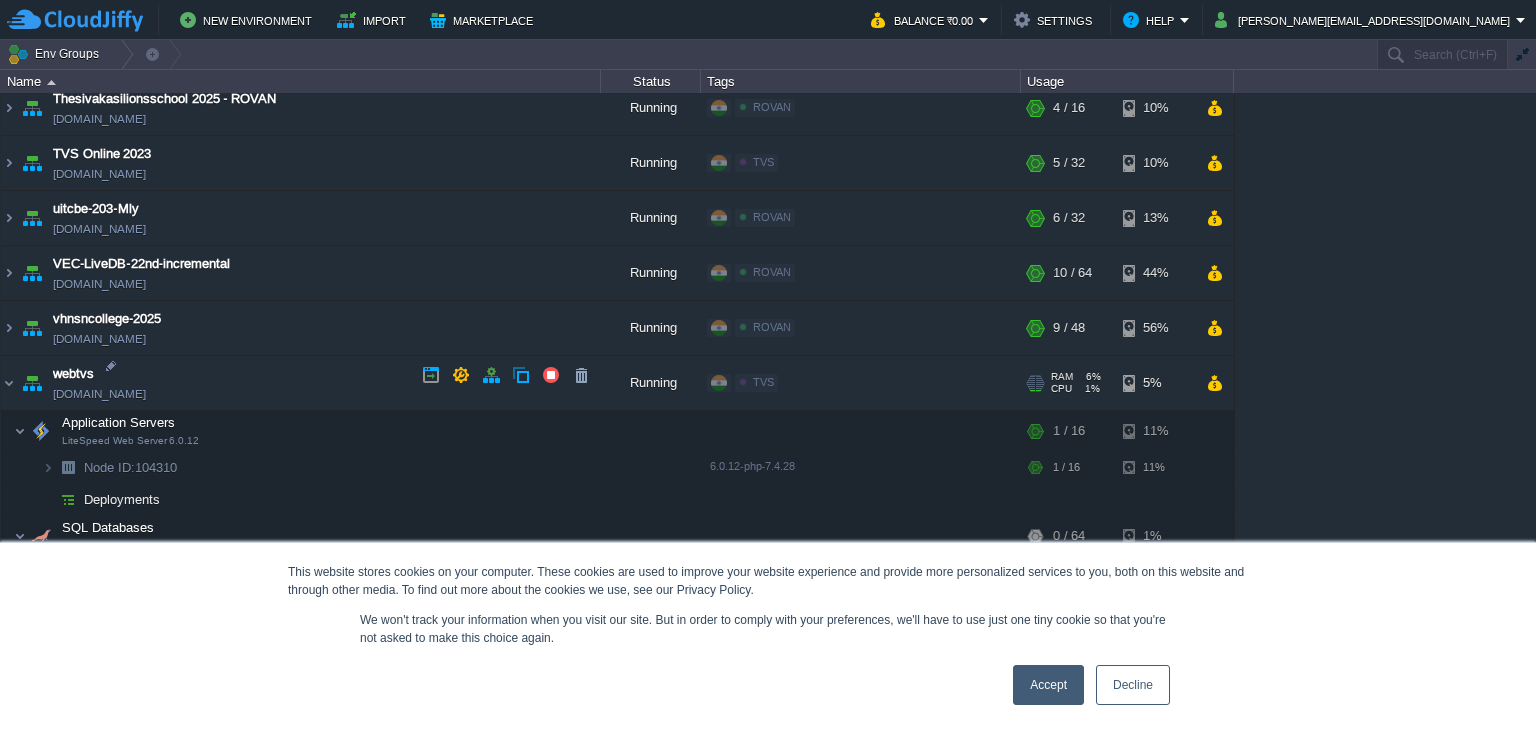 click at bounding box center (32, 383) 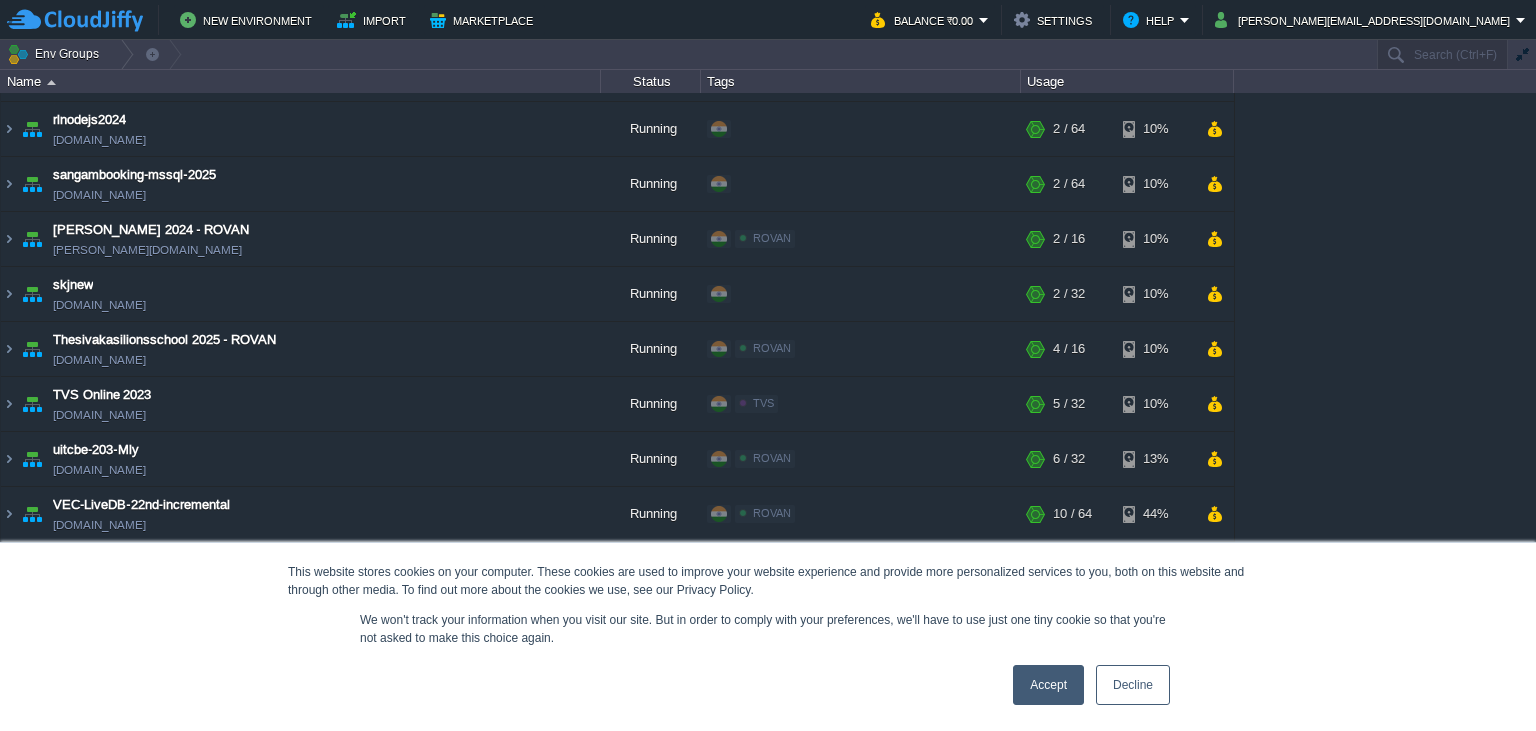 click on "webtvs [DOMAIN_NAME]" at bounding box center [301, 624] 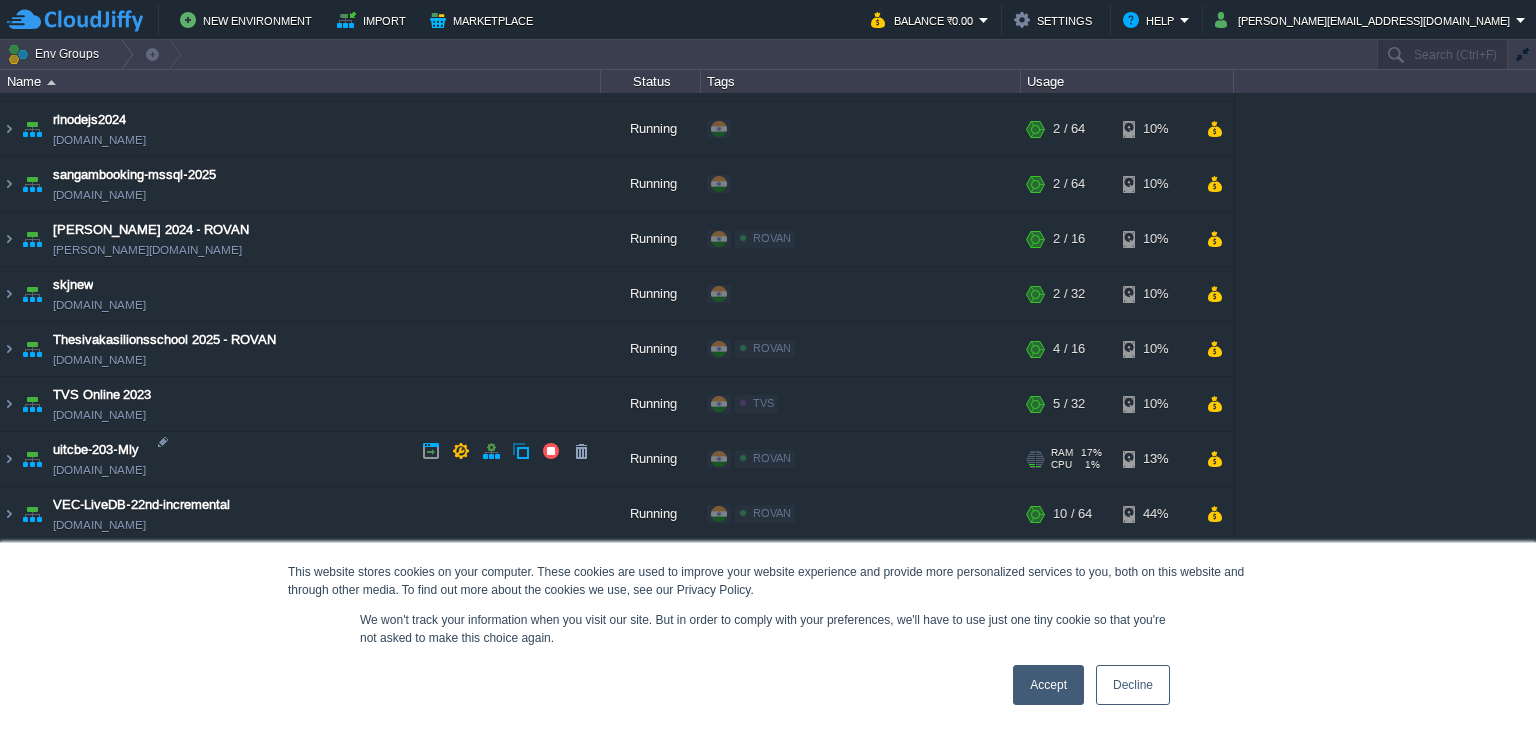 click on "uitcbe-203-Mly [DOMAIN_NAME]" at bounding box center (301, 459) 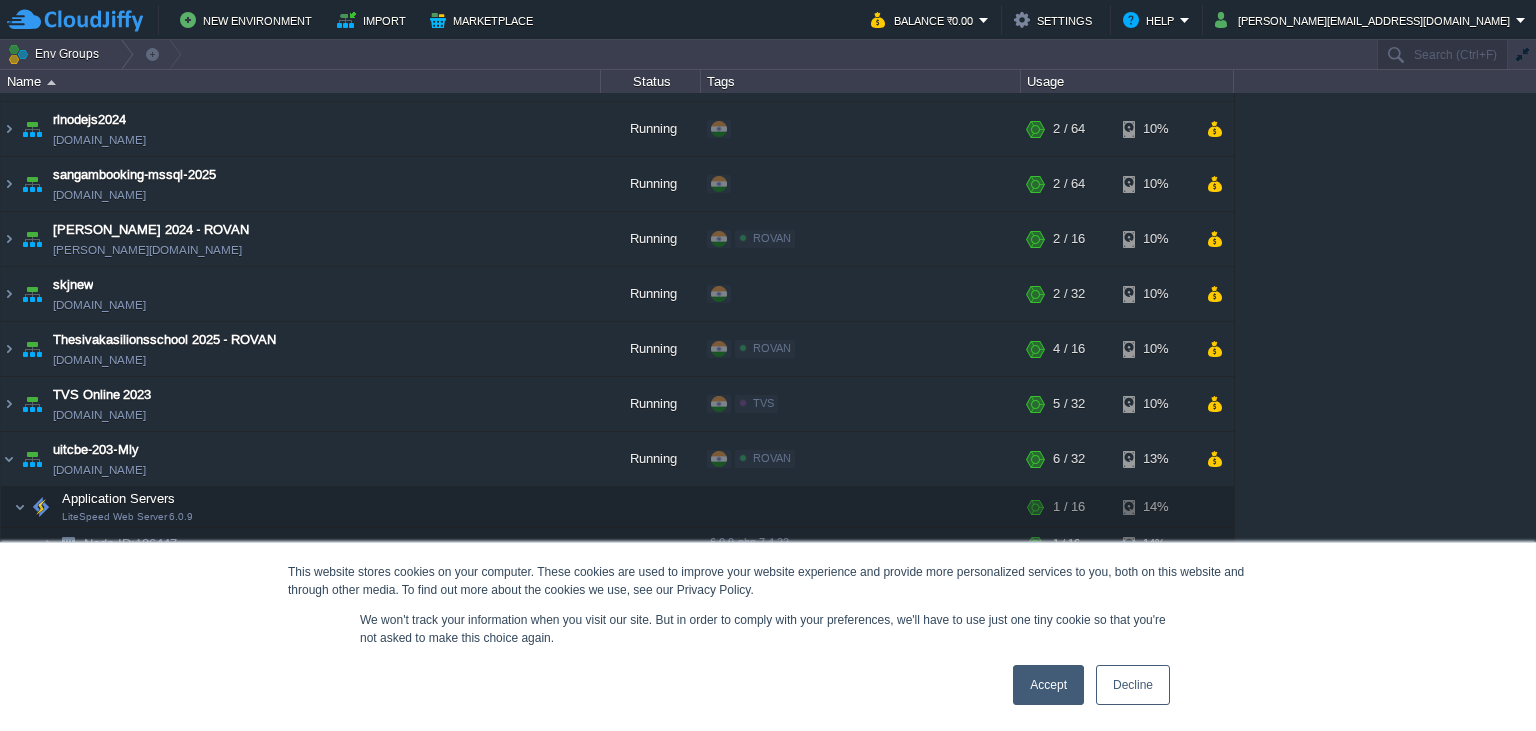 click on "Deployment Manager" at bounding box center [235, 715] 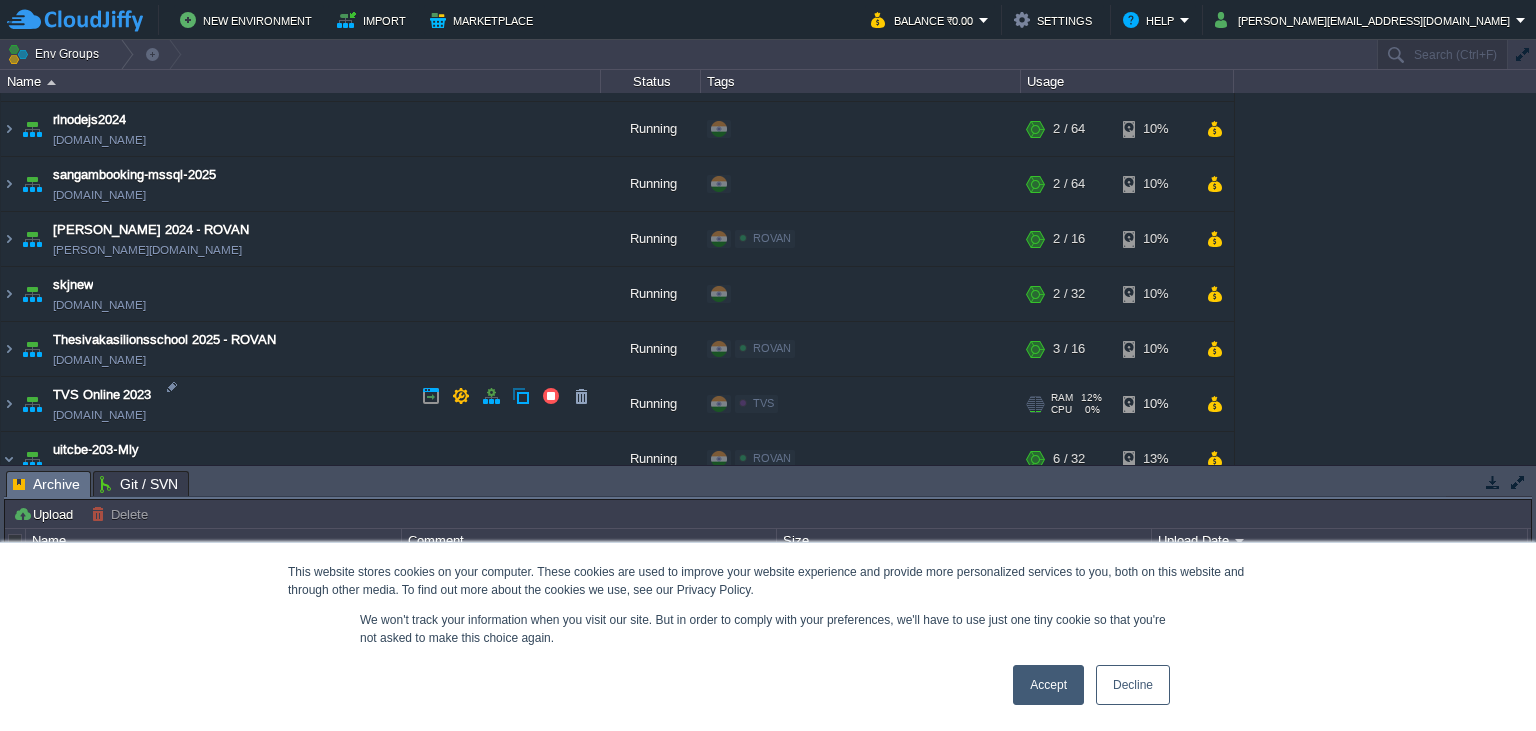 click on "TVS Online 2023 [DOMAIN_NAME]" at bounding box center (301, 404) 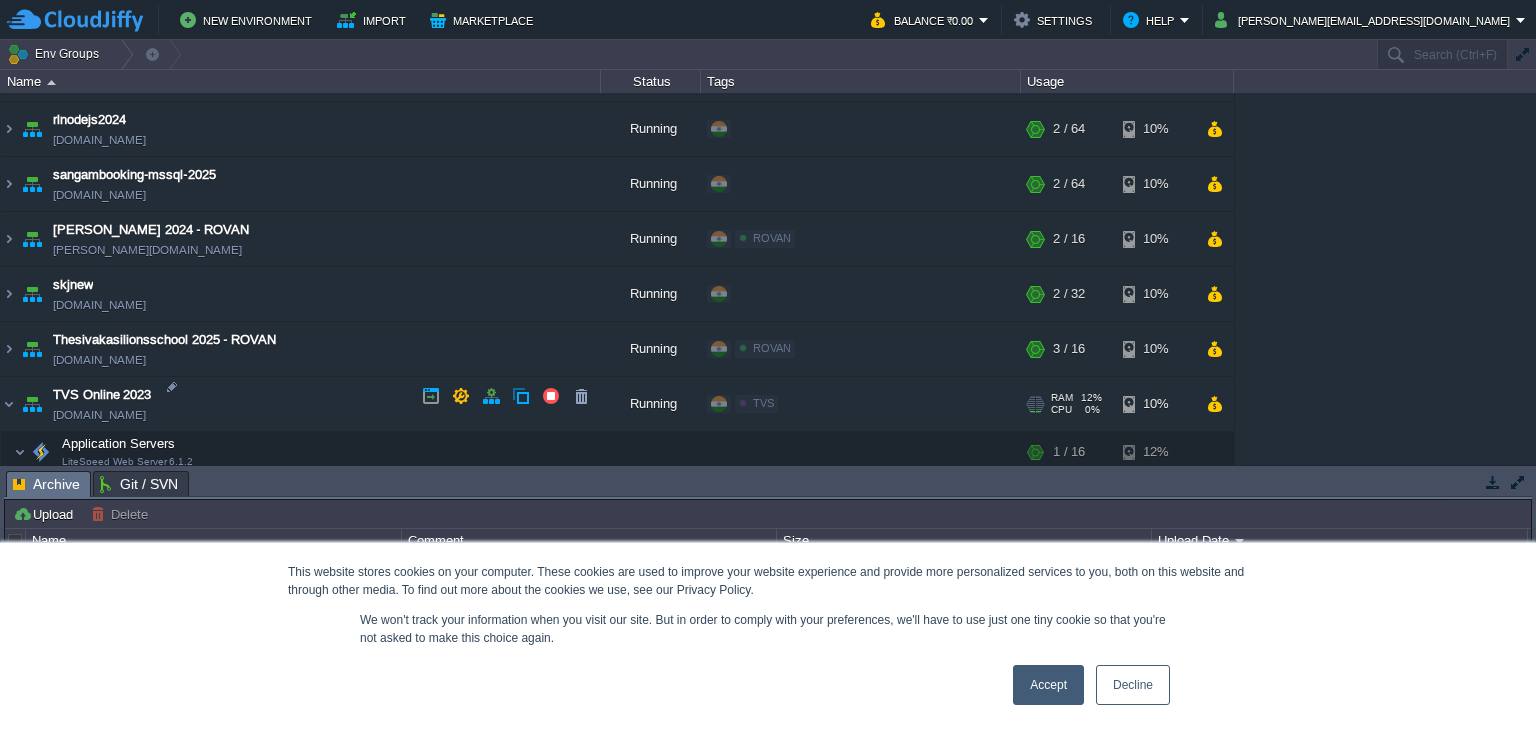click on "[DOMAIN_NAME]" at bounding box center (99, 415) 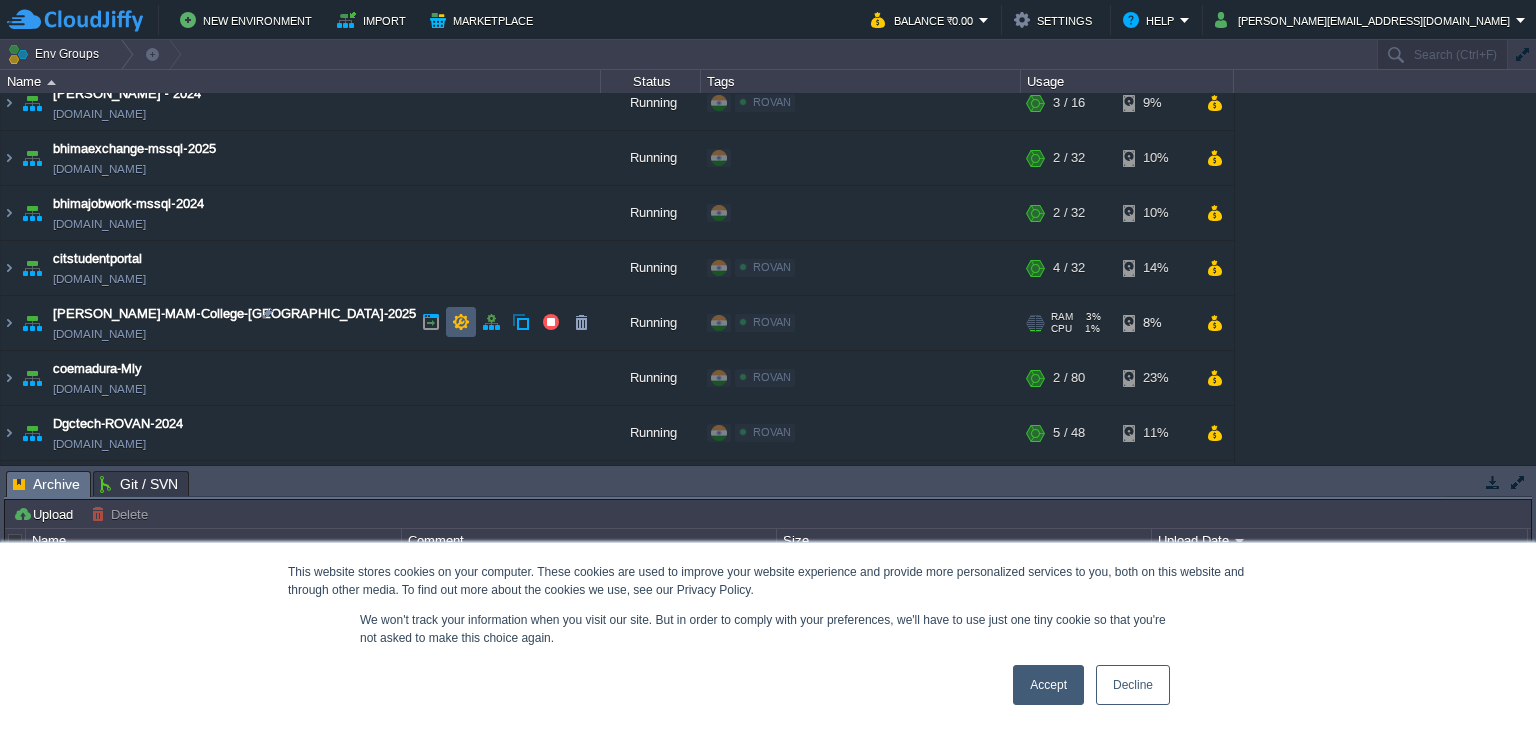 scroll, scrollTop: 364, scrollLeft: 0, axis: vertical 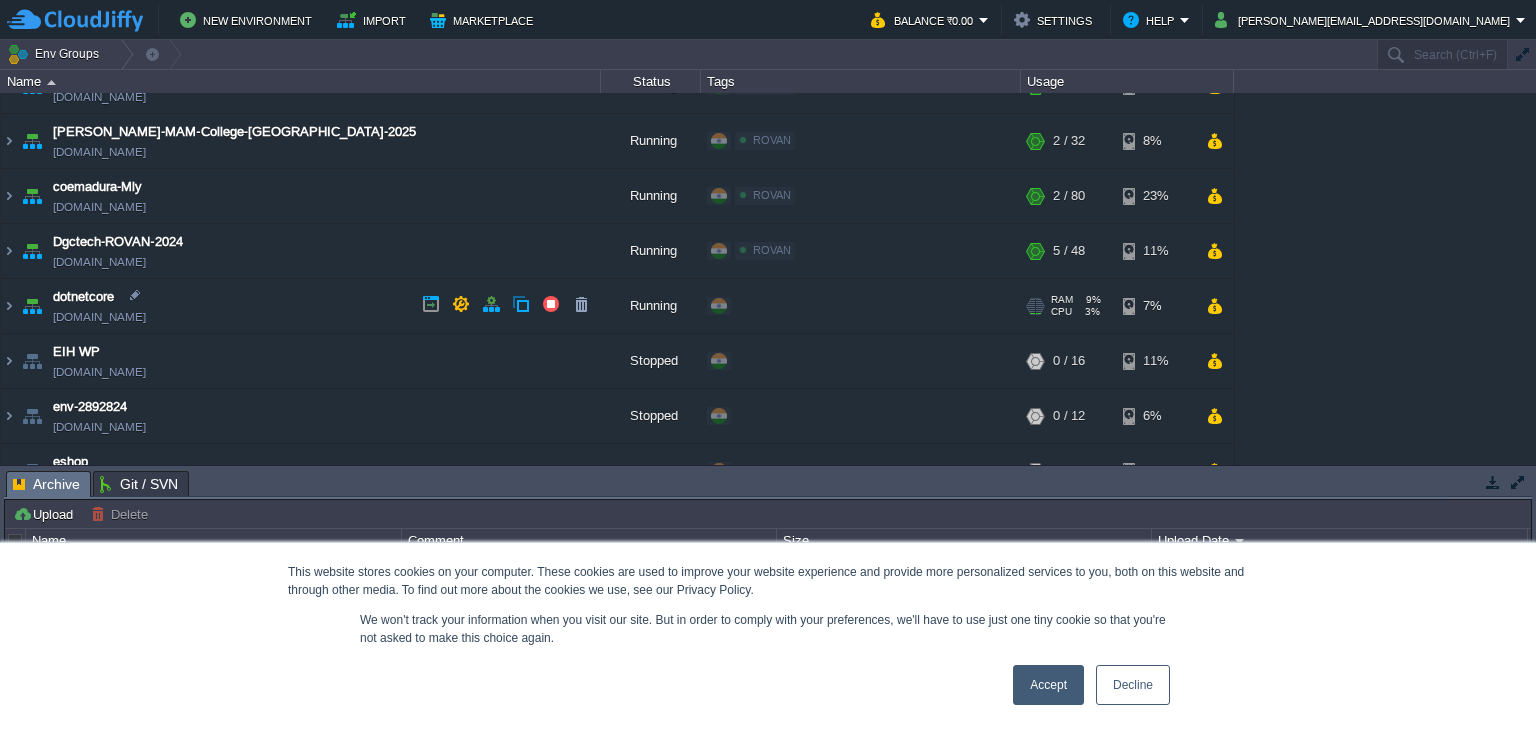 click on "[DOMAIN_NAME]" at bounding box center [99, 317] 